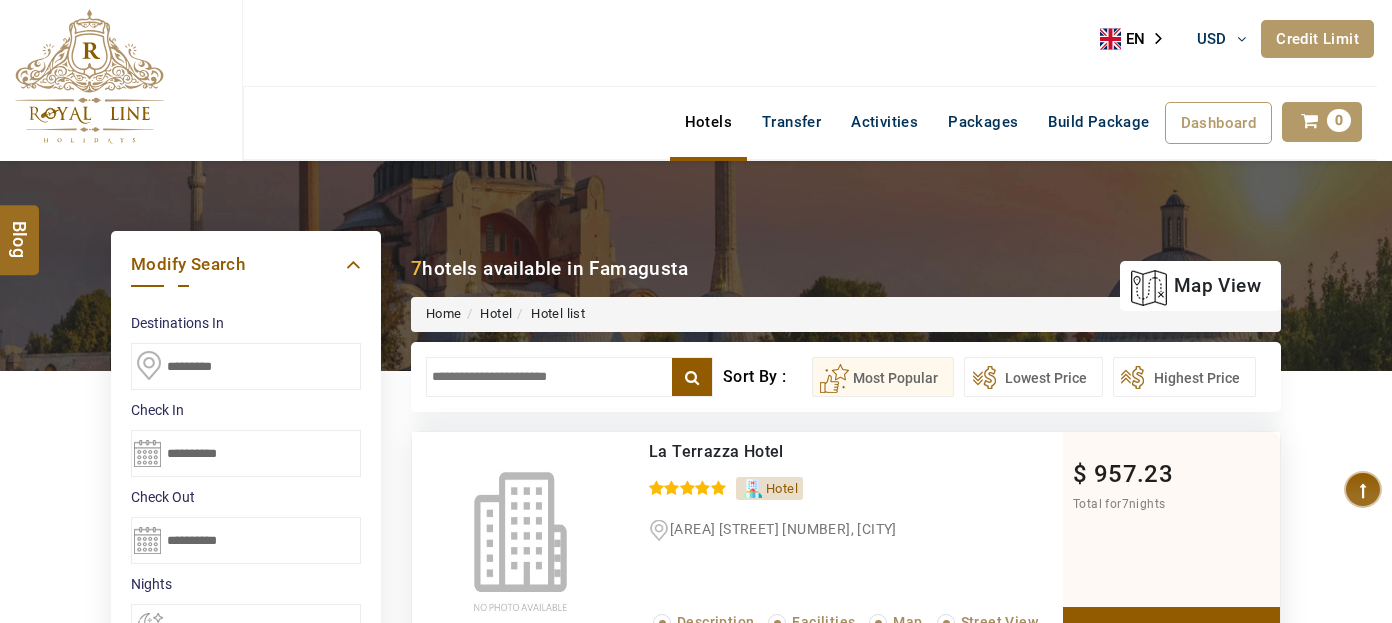 select on "*" 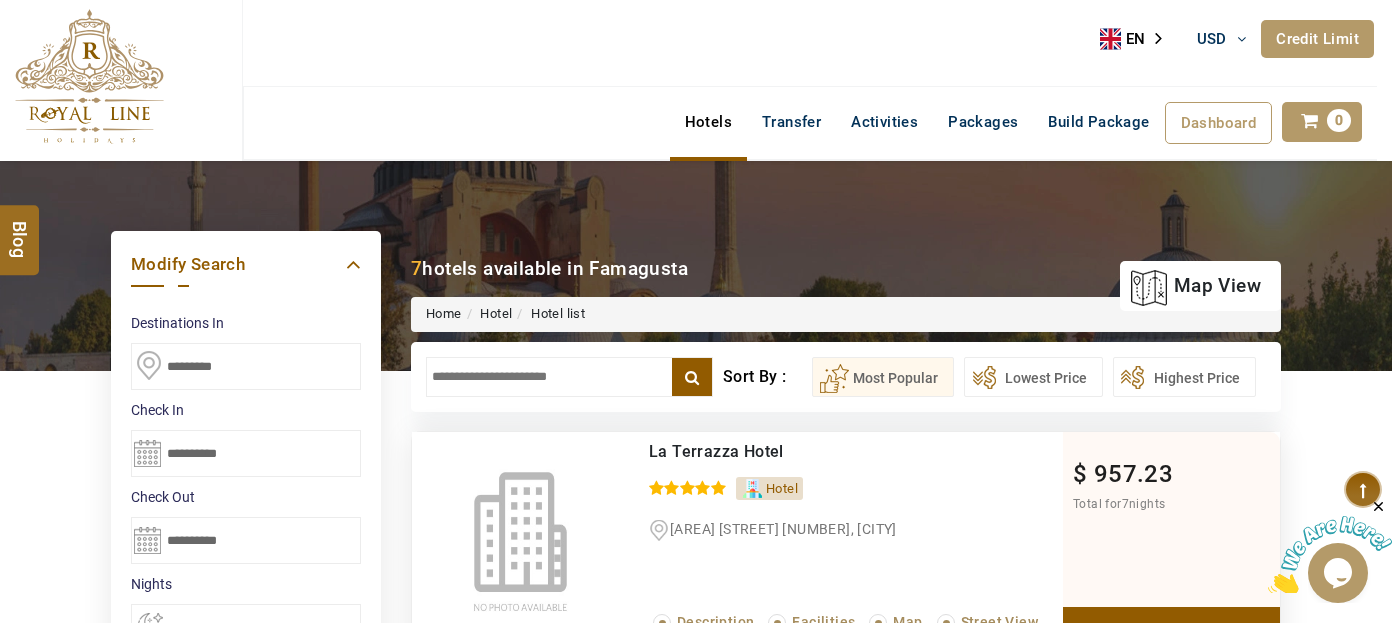 scroll, scrollTop: 0, scrollLeft: 0, axis: both 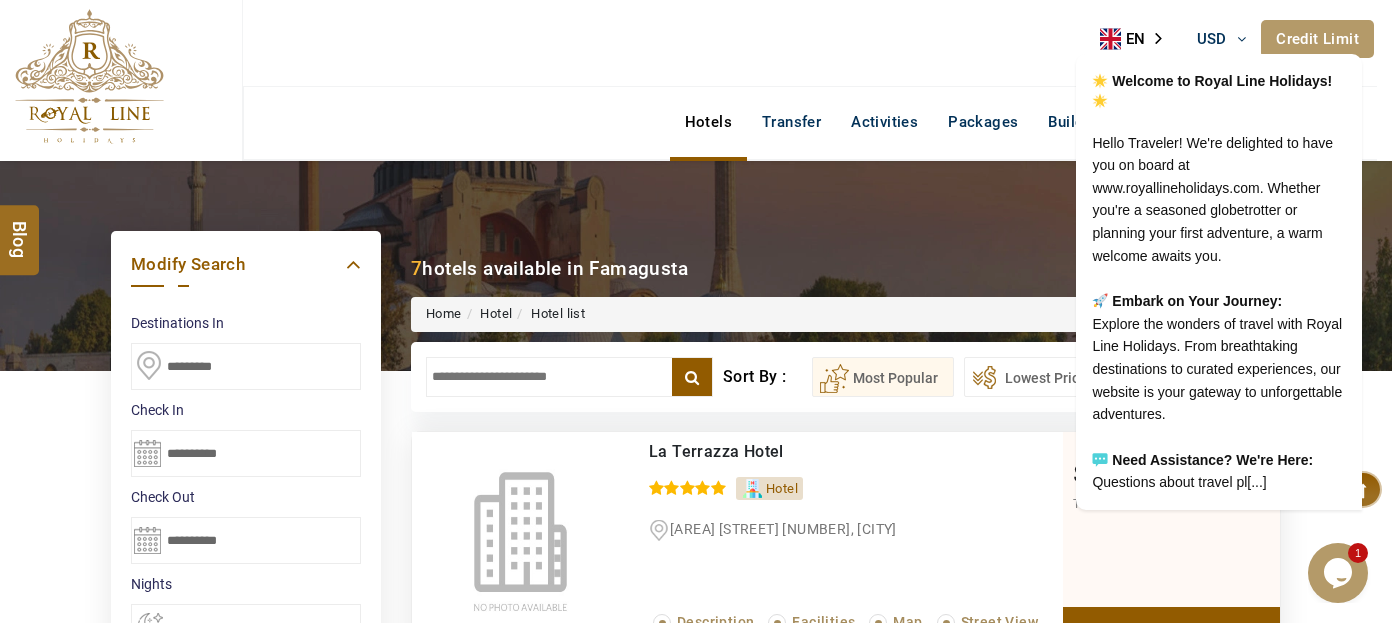 click at bounding box center [89, 76] 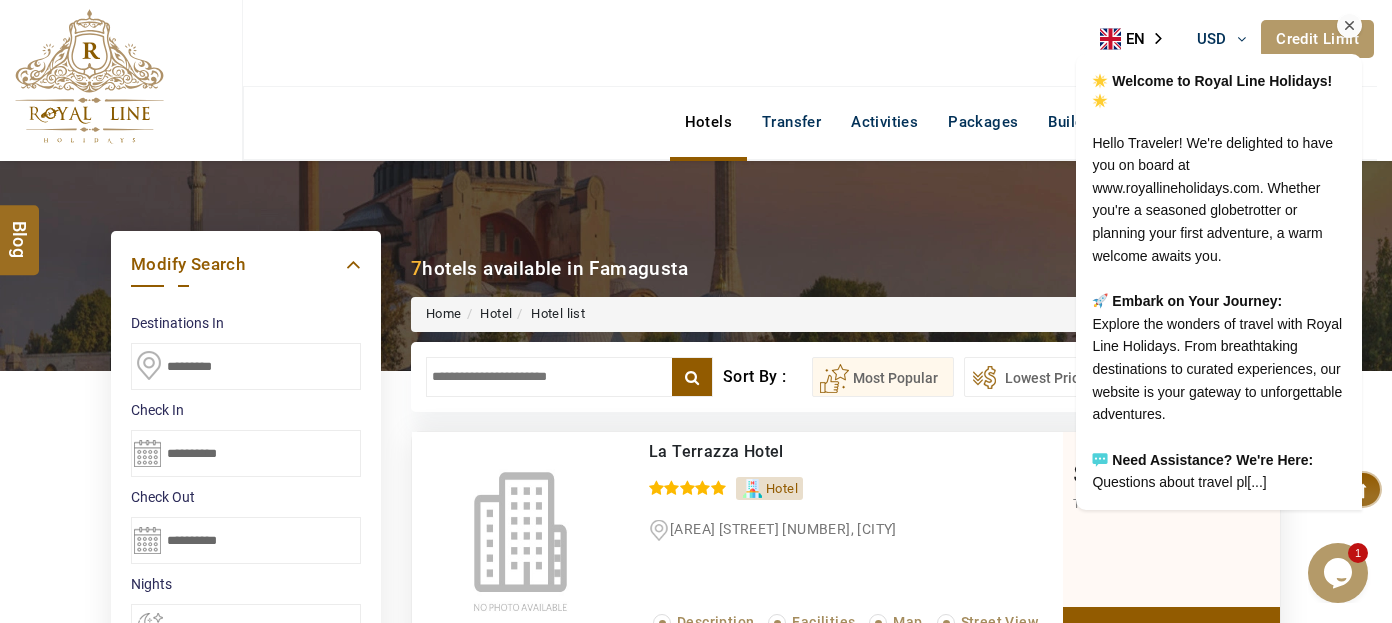 click at bounding box center (1350, 26) 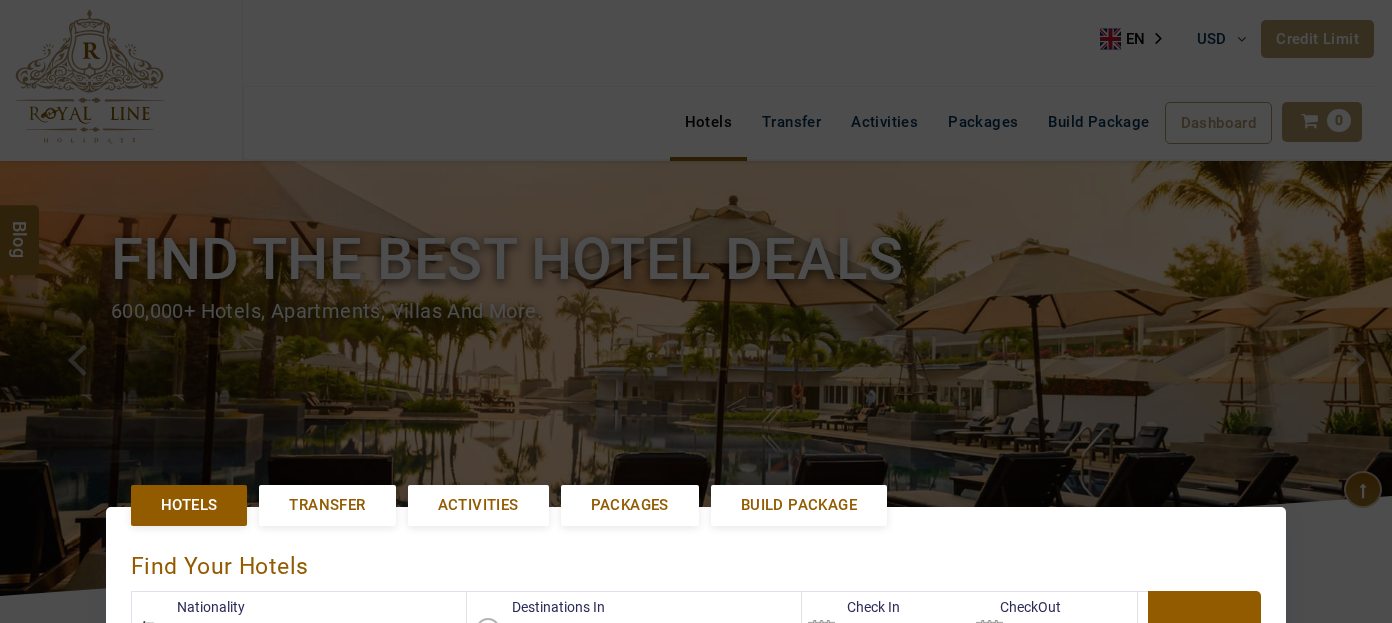 select on "******" 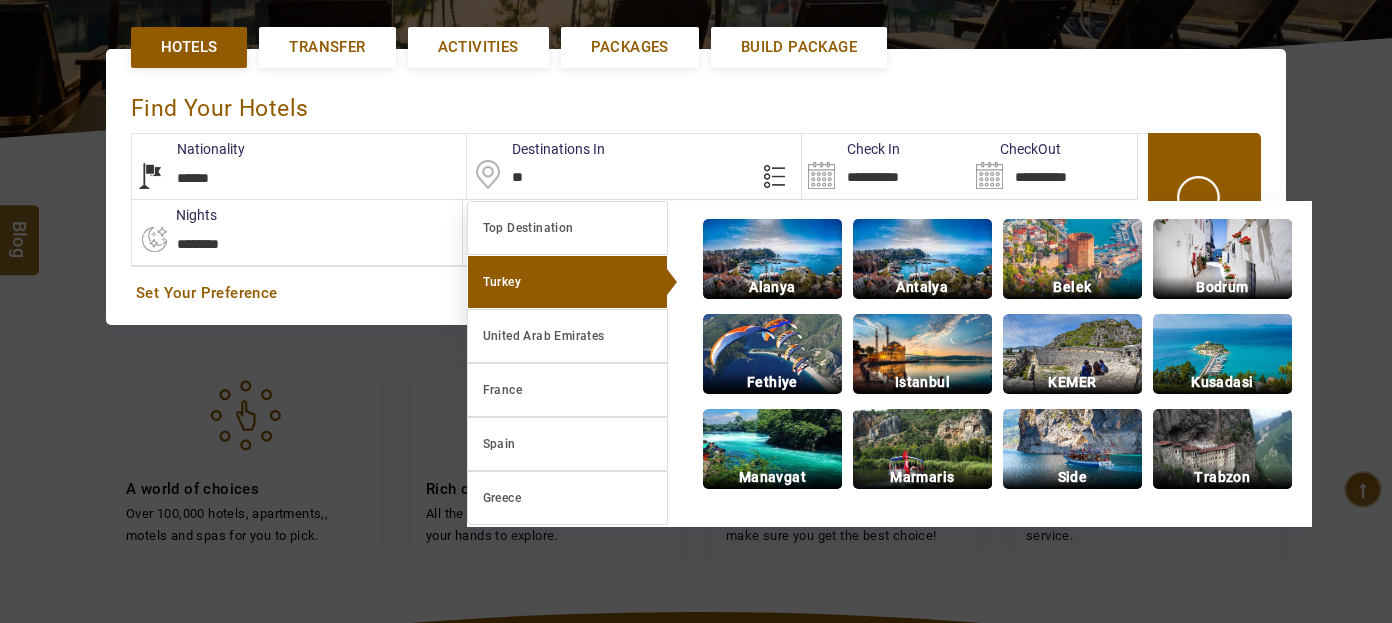 type on "*" 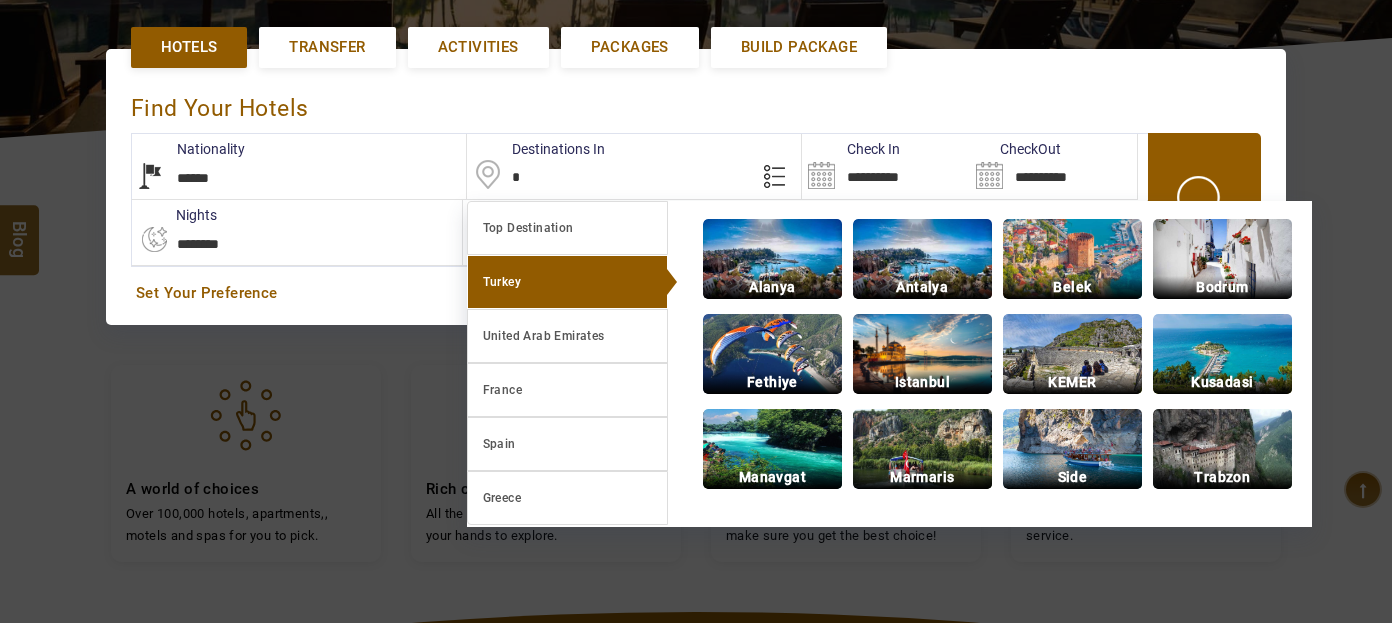 type 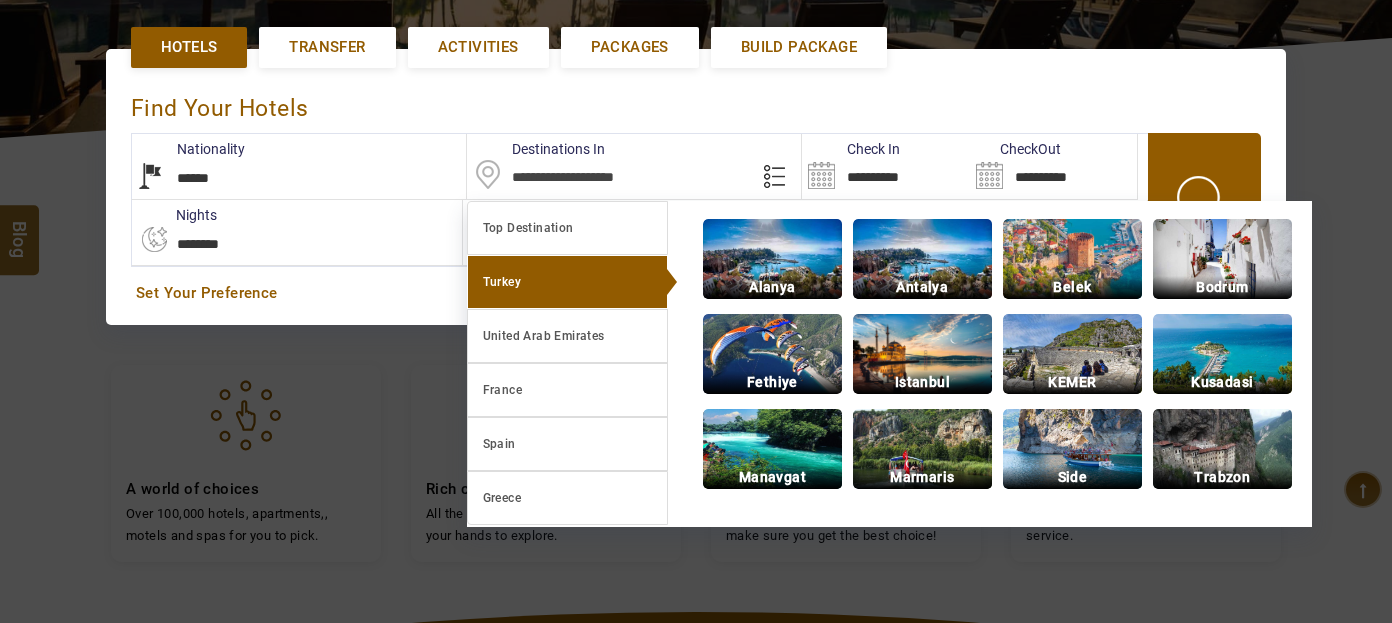 type on "**********" 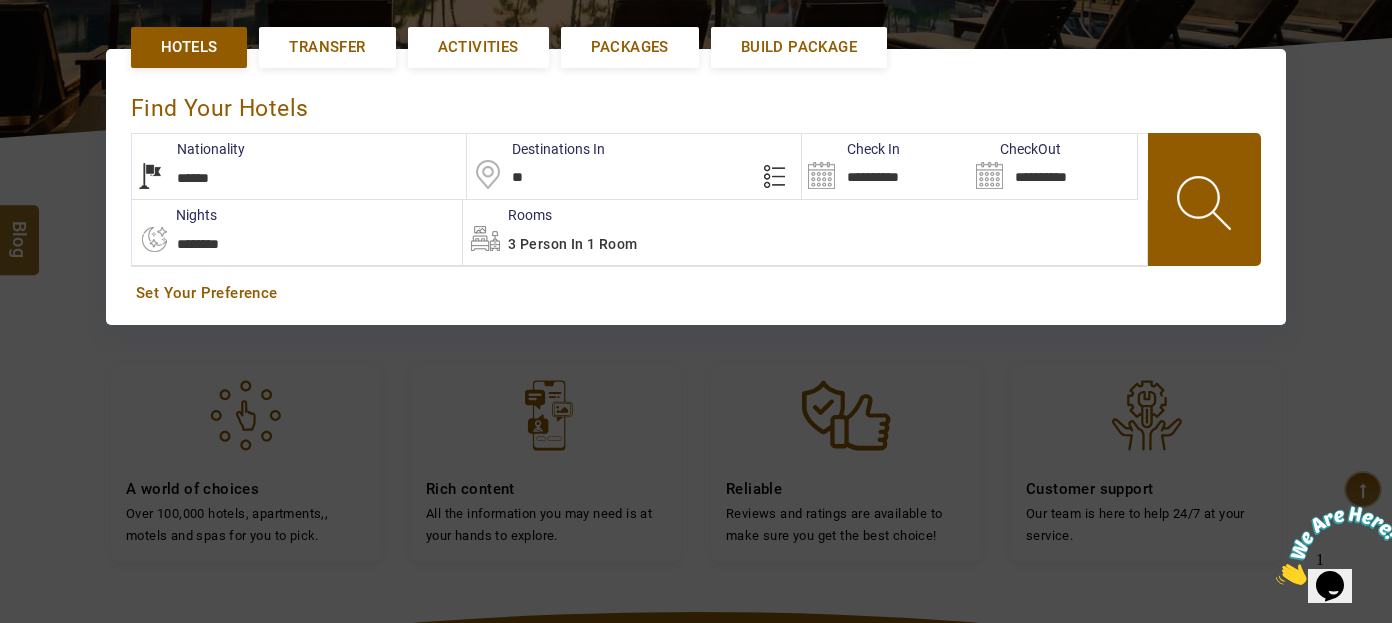 scroll, scrollTop: 0, scrollLeft: 0, axis: both 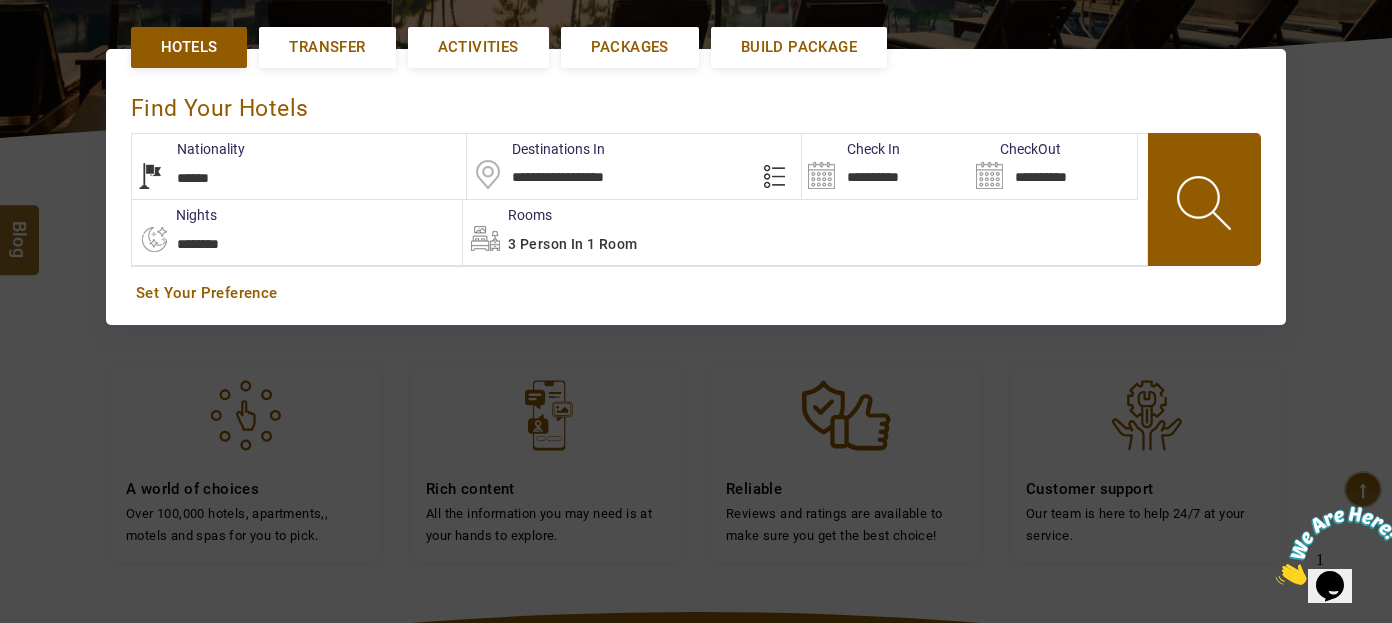 click on "LARISA HAWWARI USD AED  AED EUR  € USD  $ INR  ₹ THB  ฿ IDR  Rp BHD  BHD TRY  ₺ Credit Limit EN HE AR ES PT ZH Helpline
+971 [PHONE] [EMAIL] About Us What we Offer Blog Why Us Contact Hotels  Transfer Activities Packages Build Package Dashboard My Profile My Booking My Reports My Quotation Sign Out 0 Points Redeem Now To Redeem 8664  Points Future Points  4327   Points Credit Limit Credit Limit USD 25000.00 70% Complete Used USD 17410.22 Available USD 7589.78 Setting  Looks like you haven't added anything to your cart yet Countinue Shopping ****** ****** Please Wait.. Blog demo
Remember me Forgot
password? LOG IN Don't have an account?   Register Now My Booking View/ Print/Cancel Your Booking without Signing in Submit demo
In A Few Moment, You Will Be Celebrating Best Hotel options galore ! Check In   CheckOut Rooms Rooms Please Wait Find the best hotel deals 600,000+ hotels, apartments, villas and more. *****" at bounding box center (696, 339) 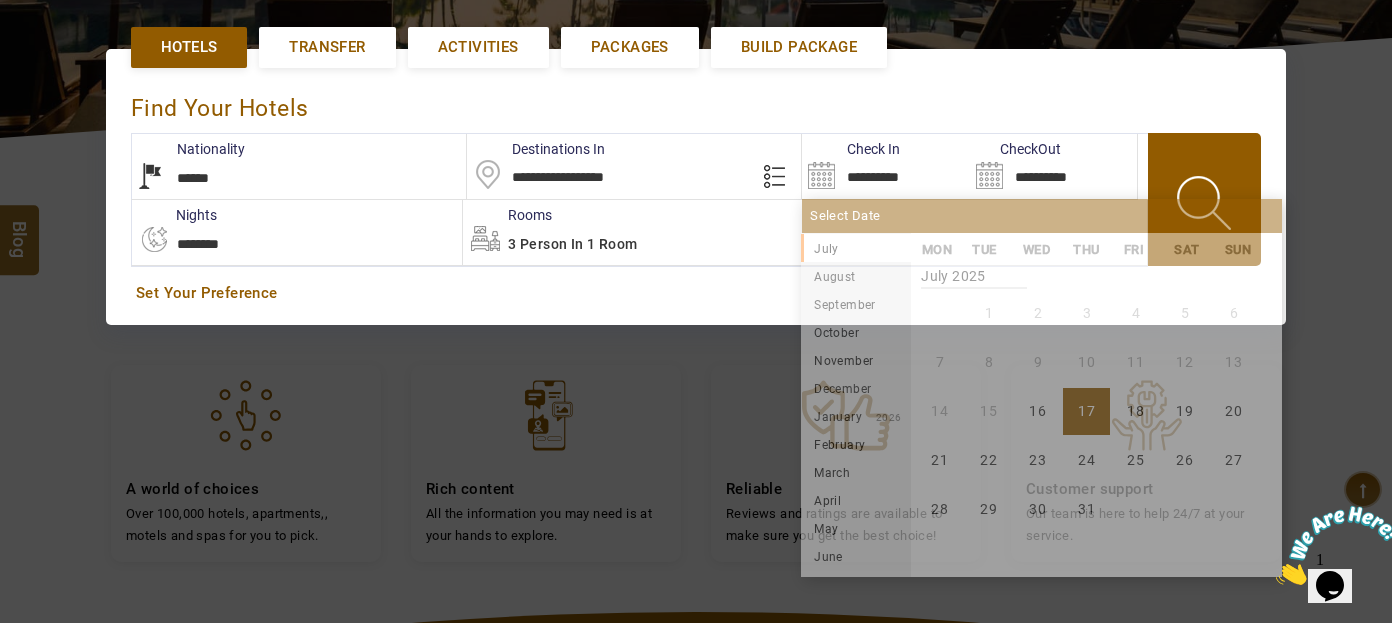 click on "**********" at bounding box center (885, 166) 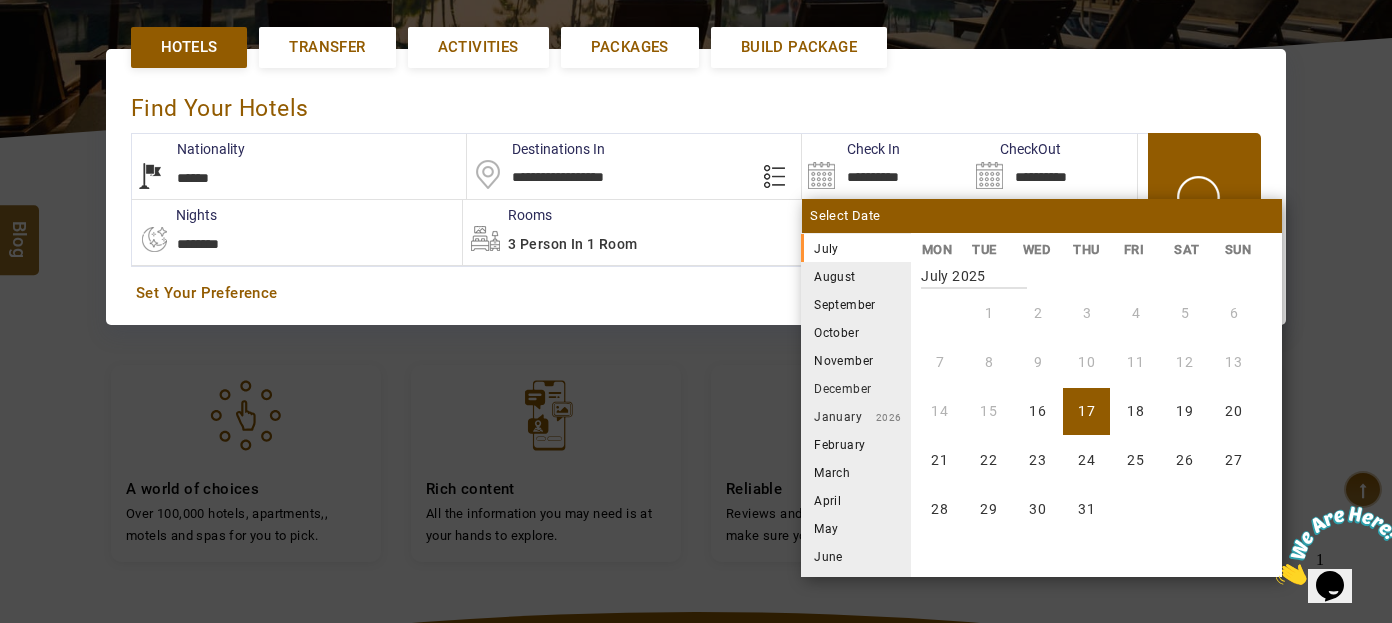 click on "**********" at bounding box center (634, 166) 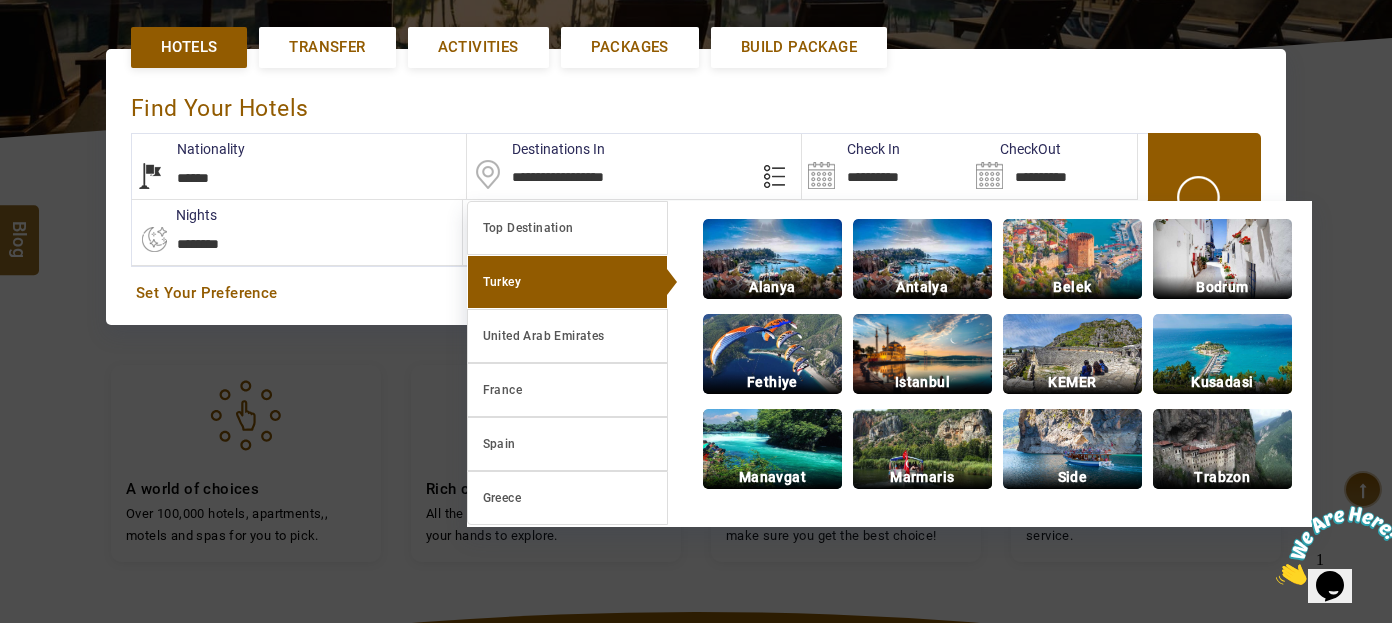 click on "**********" at bounding box center (634, 166) 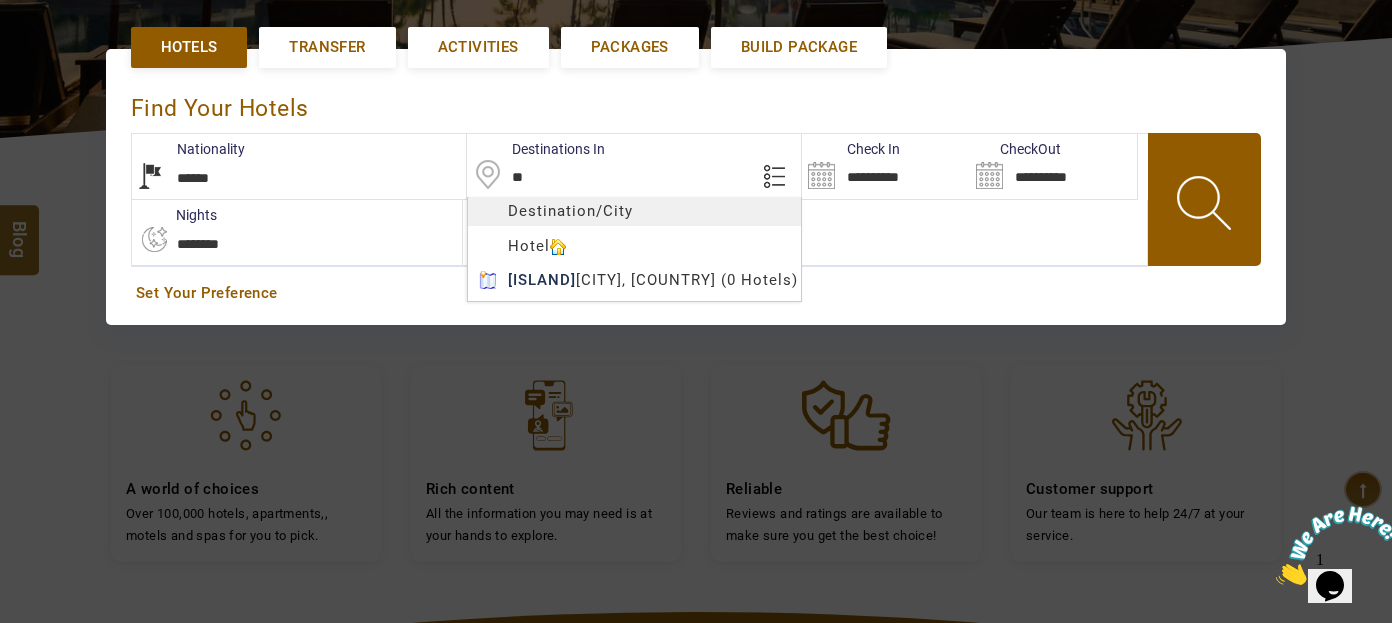 type on "*" 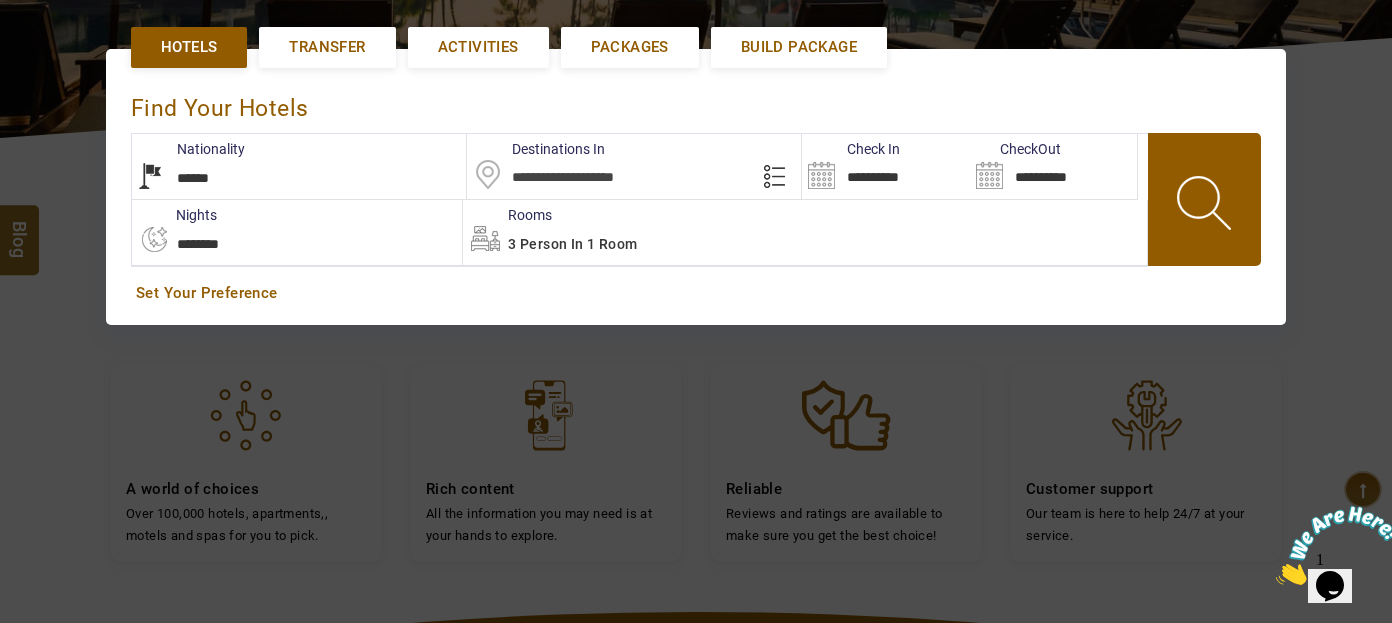 type on "*" 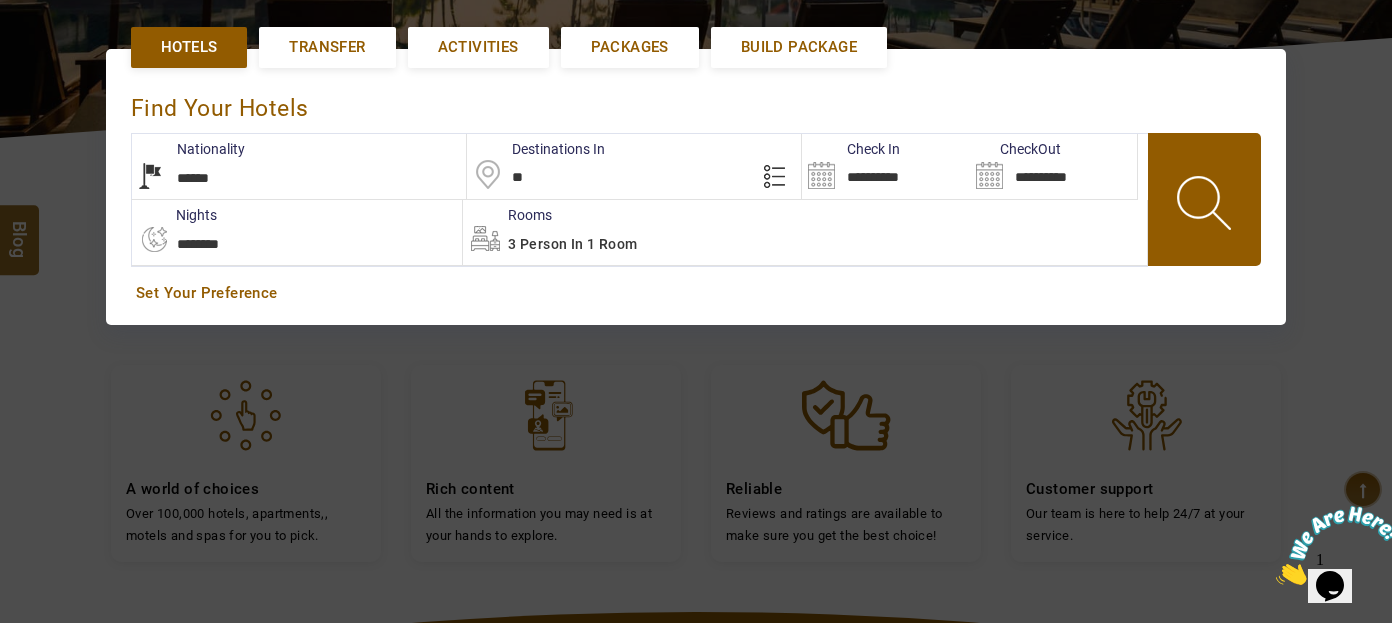 type on "*" 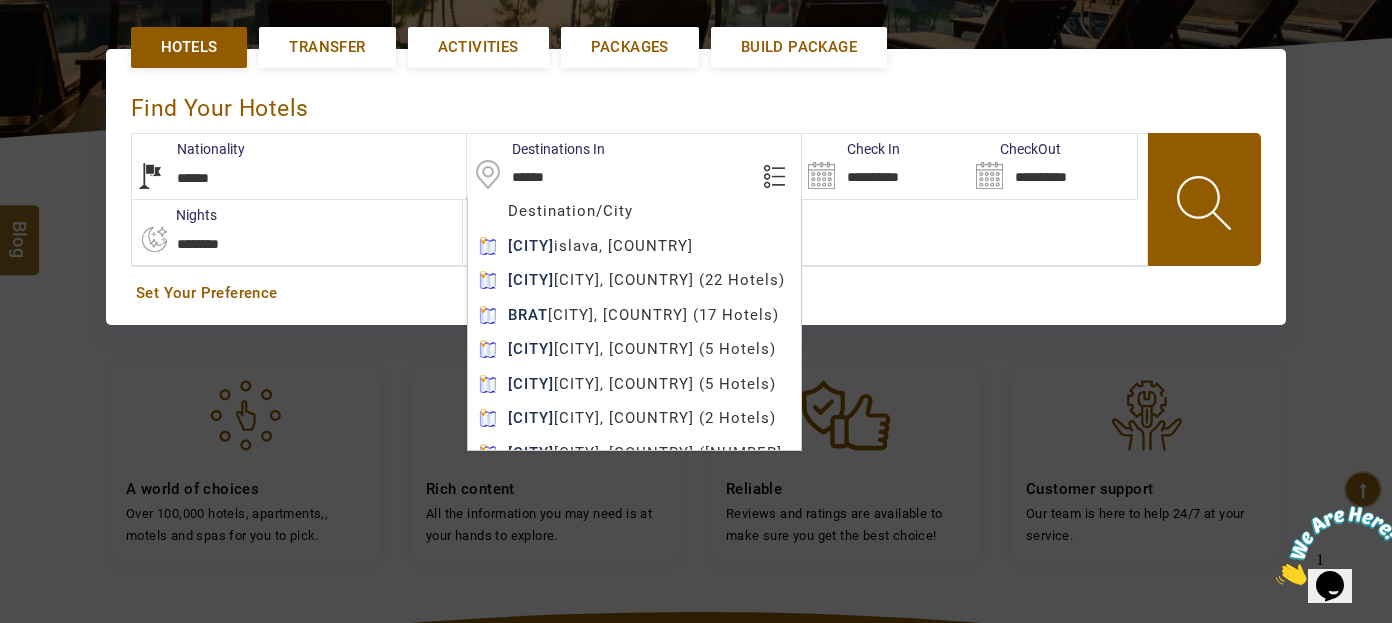 click on "LARISA HAWWARI USD AED  AED EUR  € USD  $ INR  ₹ THB  ฿ IDR  Rp BHD  BHD TRY  ₺ Credit Limit EN HE AR ES PT ZH Helpline
+971 [PHONE] [EMAIL] About Us What we Offer Blog Why Us Contact Hotels  Transfer Activities Packages Build Package Dashboard My Profile My Booking My Reports My Quotation Sign Out 0 Points Redeem Now To Redeem 8664  Points Future Points  4327   Points Credit Limit Credit Limit USD 25000.00 70% Complete Used USD 17410.22 Available USD 7589.78 Setting  Looks like you haven't added anything to your cart yet Countinue Shopping ****** ****** Please Wait.. Blog demo
Remember me Forgot
password? LOG IN Don't have an account?   Register Now My Booking View/ Print/Cancel Your Booking without Signing in Submit demo
In A Few Moment, You Will Be Celebrating Best Hotel options galore ! Check In   CheckOut Rooms Rooms Please Wait Find the best hotel deals 600,000+ hotels, apartments, villas and more. *****" at bounding box center [696, 339] 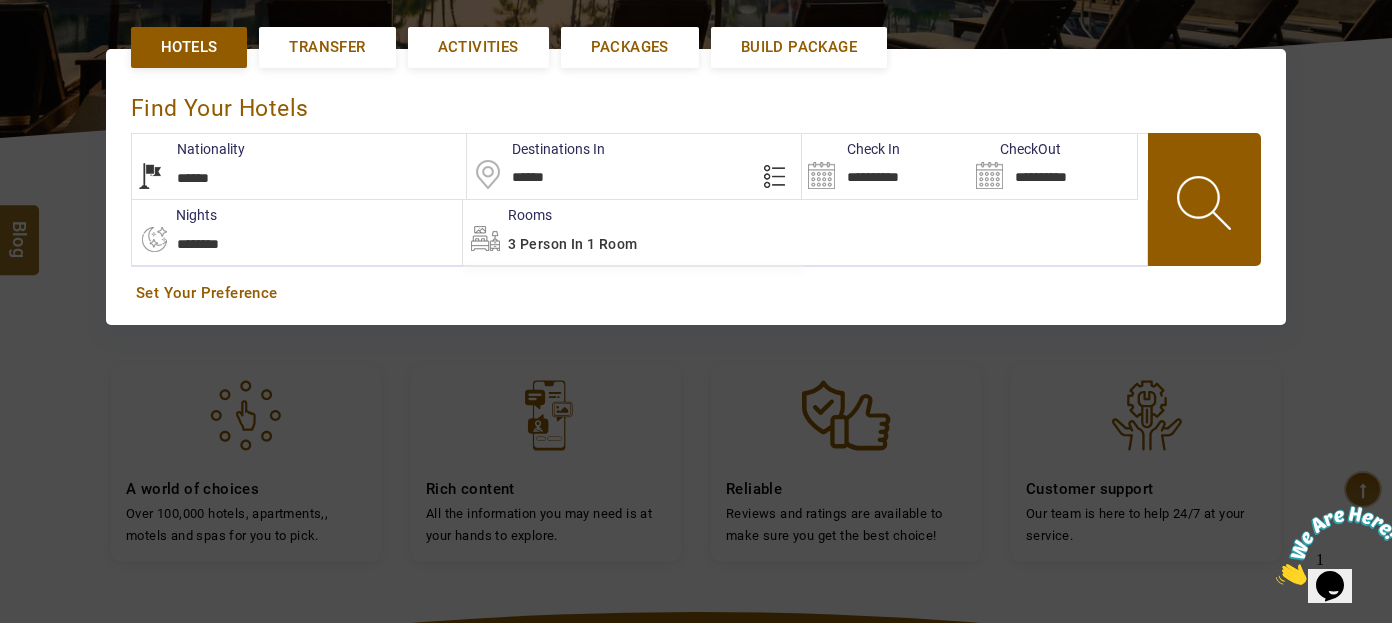 click on "******" at bounding box center (634, 166) 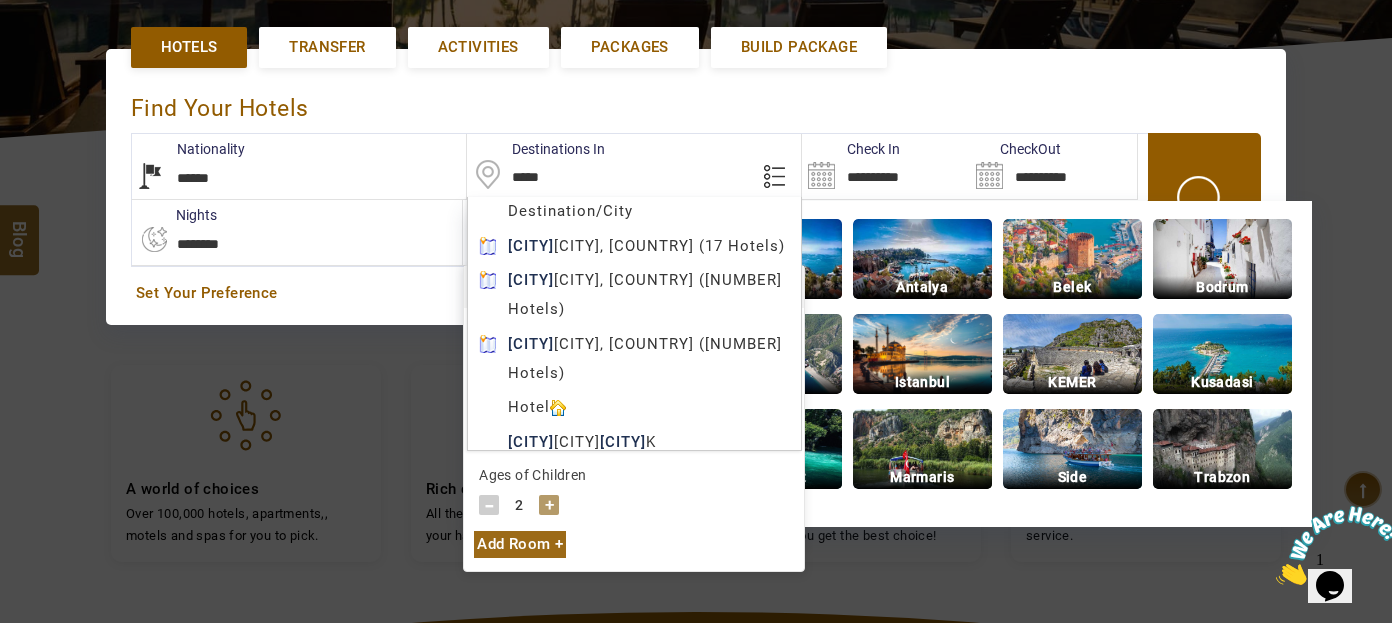 drag, startPoint x: 622, startPoint y: 163, endPoint x: 645, endPoint y: 196, distance: 40.22437 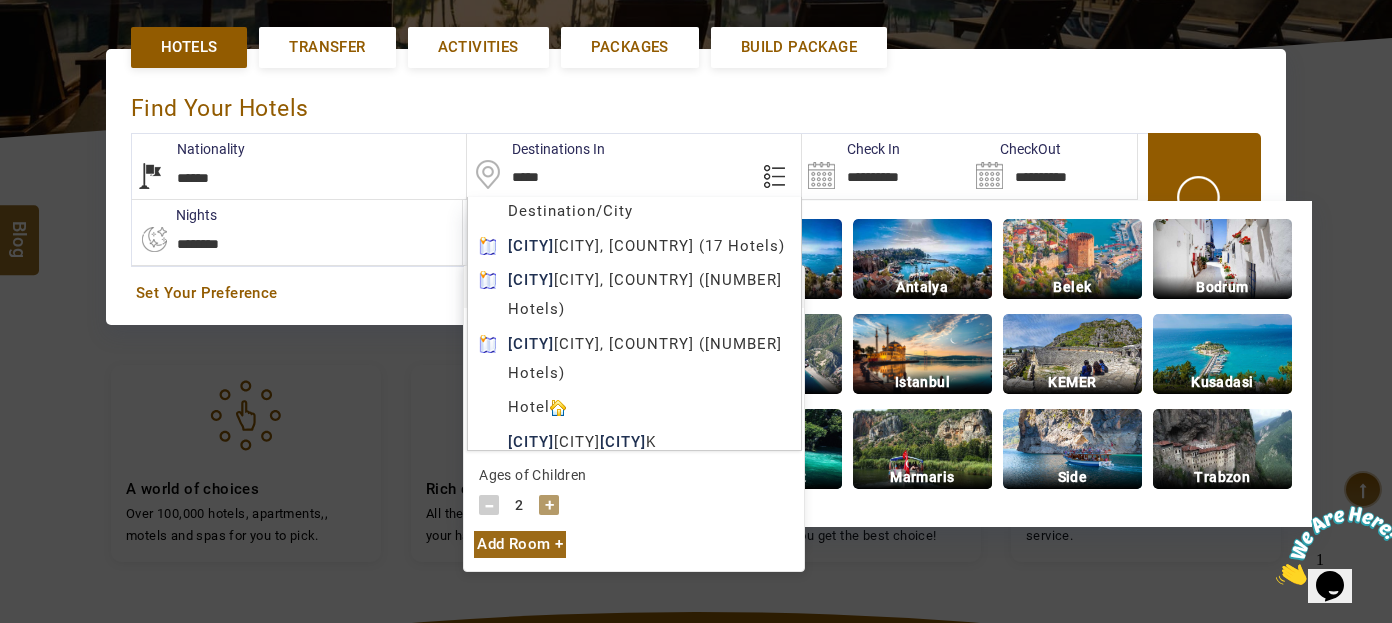 click on "*****" at bounding box center [634, 166] 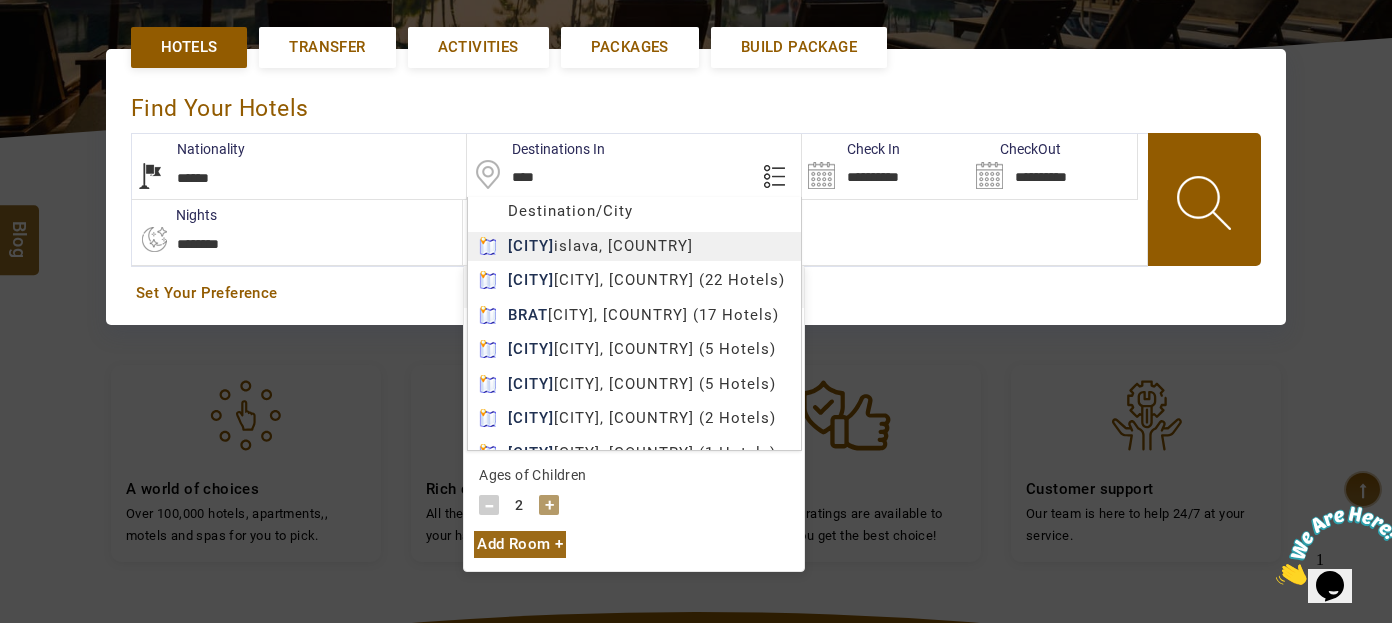 type on "**********" 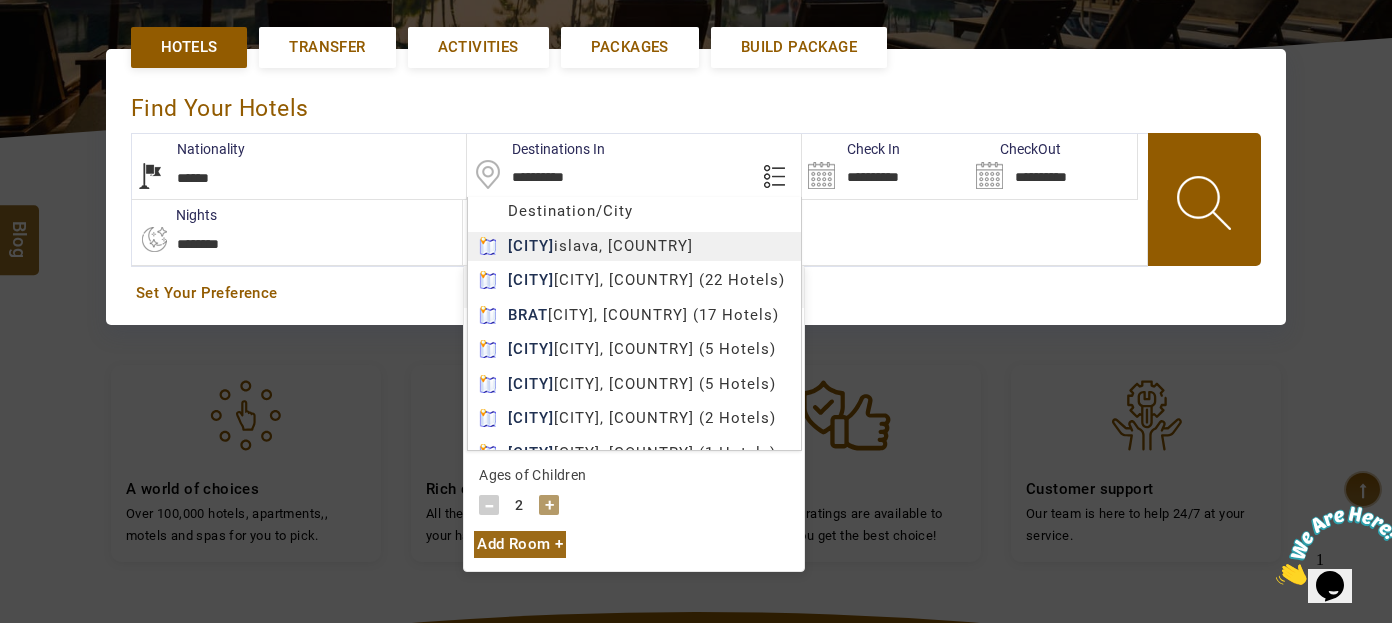 click on "LARISA HAWWARI USD AED  AED EUR  € USD  $ INR  ₹ THB  ฿ IDR  Rp BHD  BHD TRY  ₺ Credit Limit EN HE AR ES PT ZH Helpline
+971 [PHONE] [EMAIL] About Us What we Offer Blog Why Us Contact Hotels  Transfer Activities Packages Build Package Dashboard My Profile My Booking My Reports My Quotation Sign Out 0 Points Redeem Now To Redeem 8664  Points Future Points  4327   Points Credit Limit Credit Limit USD 25000.00 70% Complete Used USD 17410.22 Available USD 7589.78 Setting  Looks like you haven't added anything to your cart yet Countinue Shopping ****** ****** Please Wait.. Blog demo
Remember me Forgot
password? LOG IN Don't have an account?   Register Now My Booking View/ Print/Cancel Your Booking without Signing in Submit demo
In A Few Moment, You Will Be Celebrating Best Hotel options galore ! Check In   CheckOut Rooms Rooms Please Wait Find the best hotel deals 600,000+ hotels, apartments, villas and more. *****" at bounding box center [696, 339] 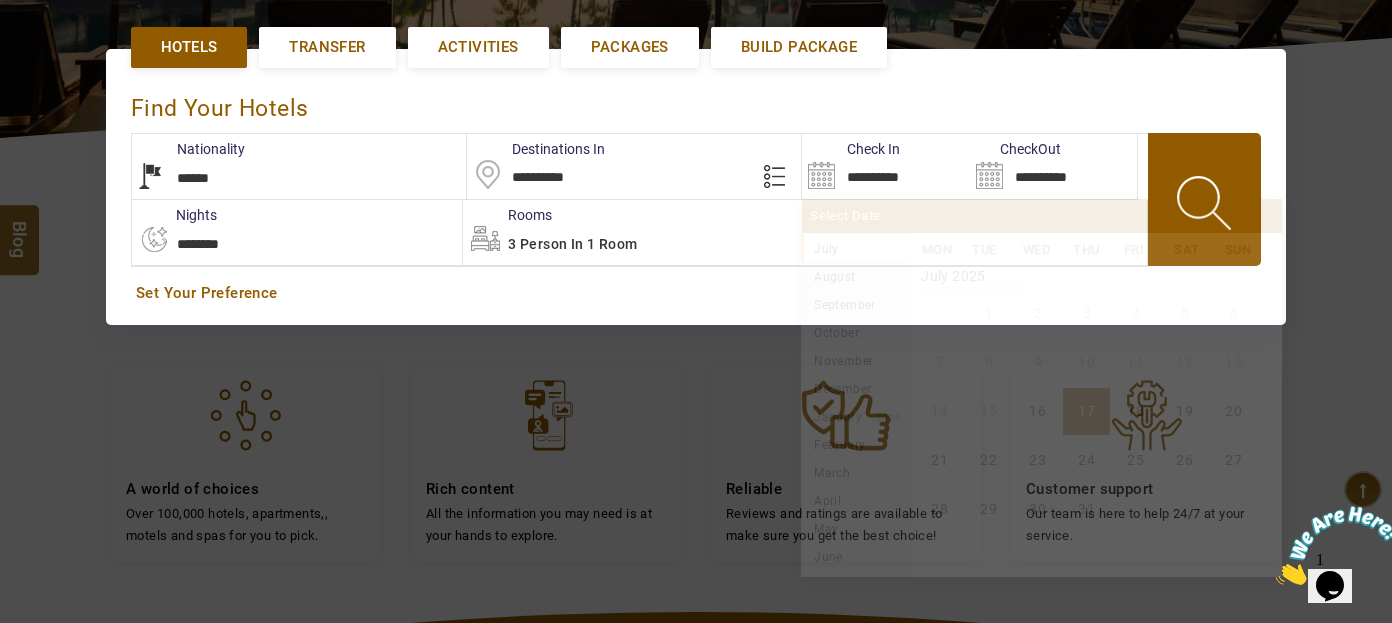 click on "**********" at bounding box center [885, 166] 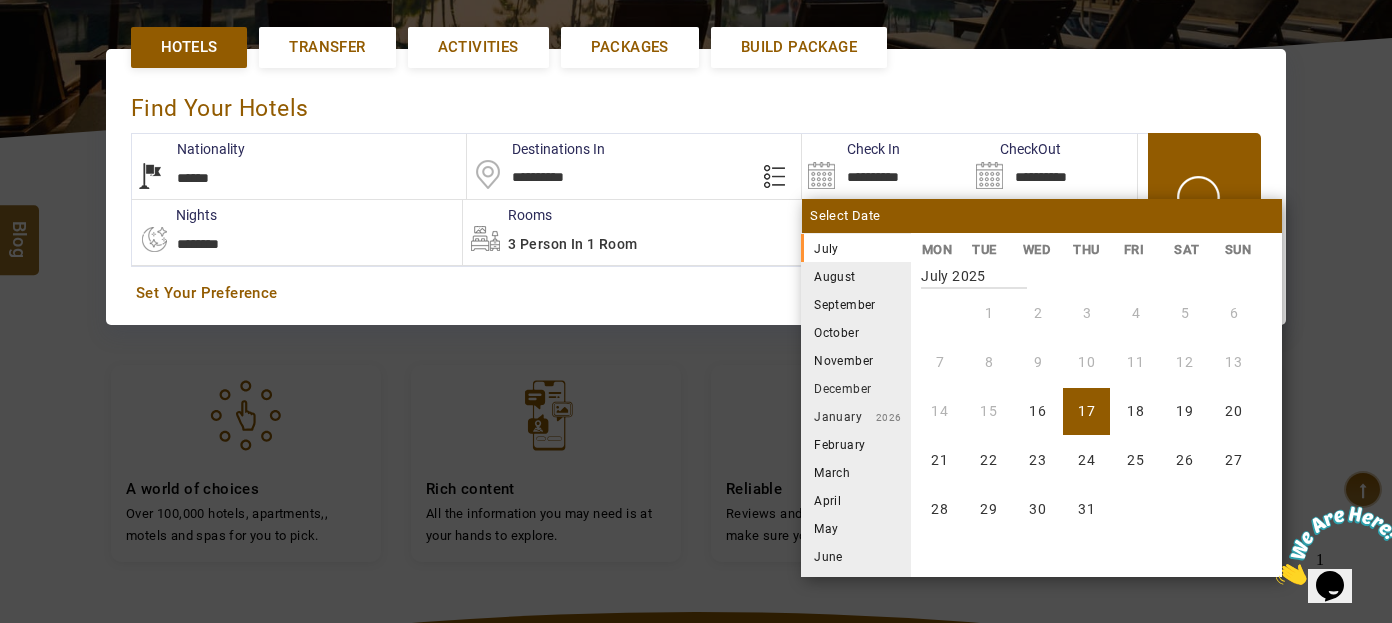 click on "August" at bounding box center [856, 276] 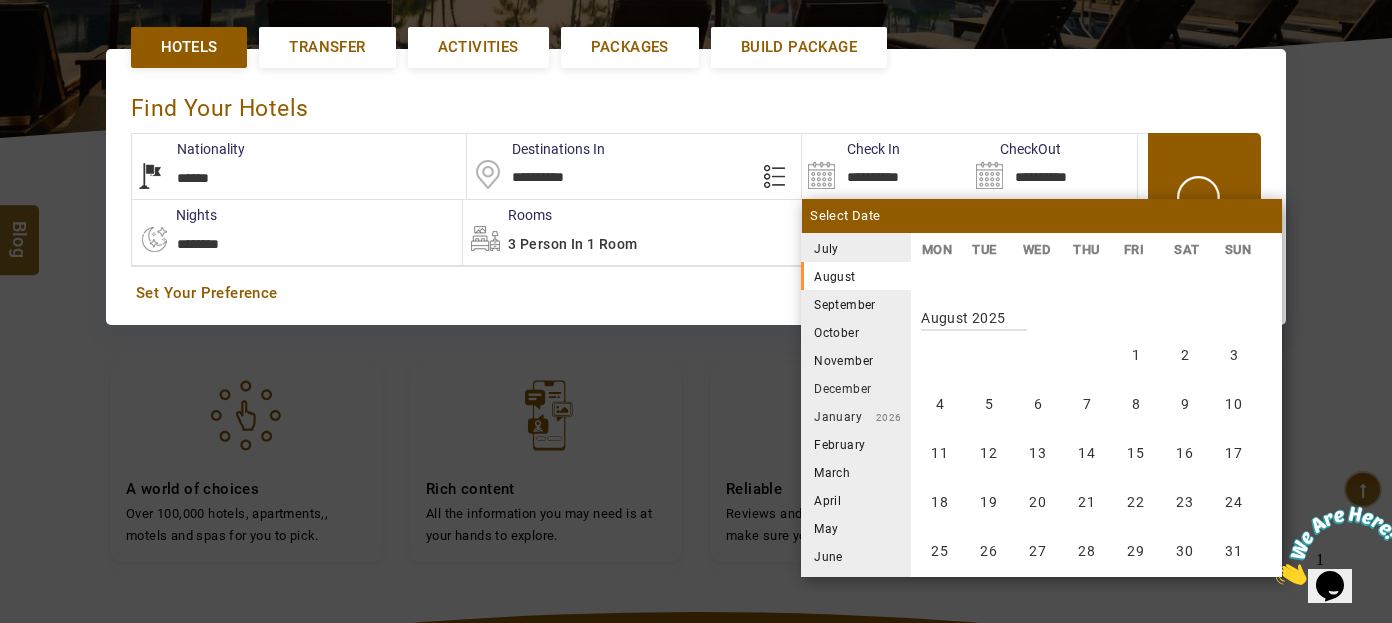 scroll, scrollTop: 370, scrollLeft: 0, axis: vertical 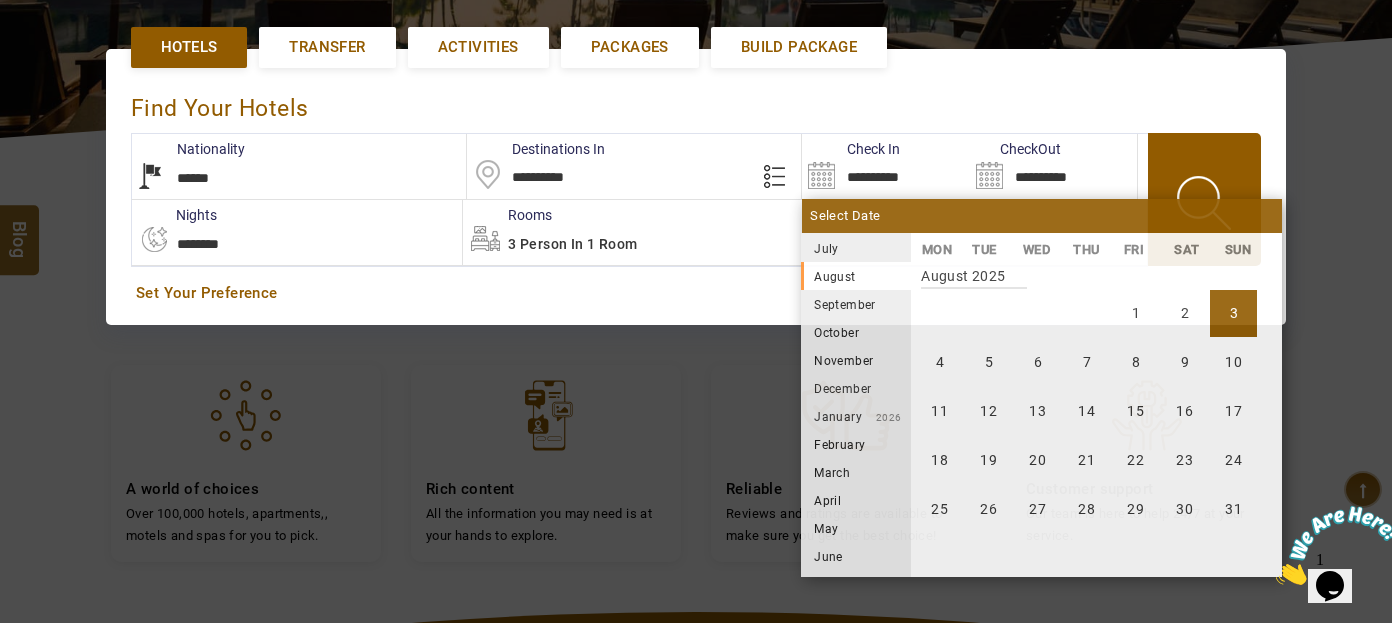 click on "3" at bounding box center [1233, 313] 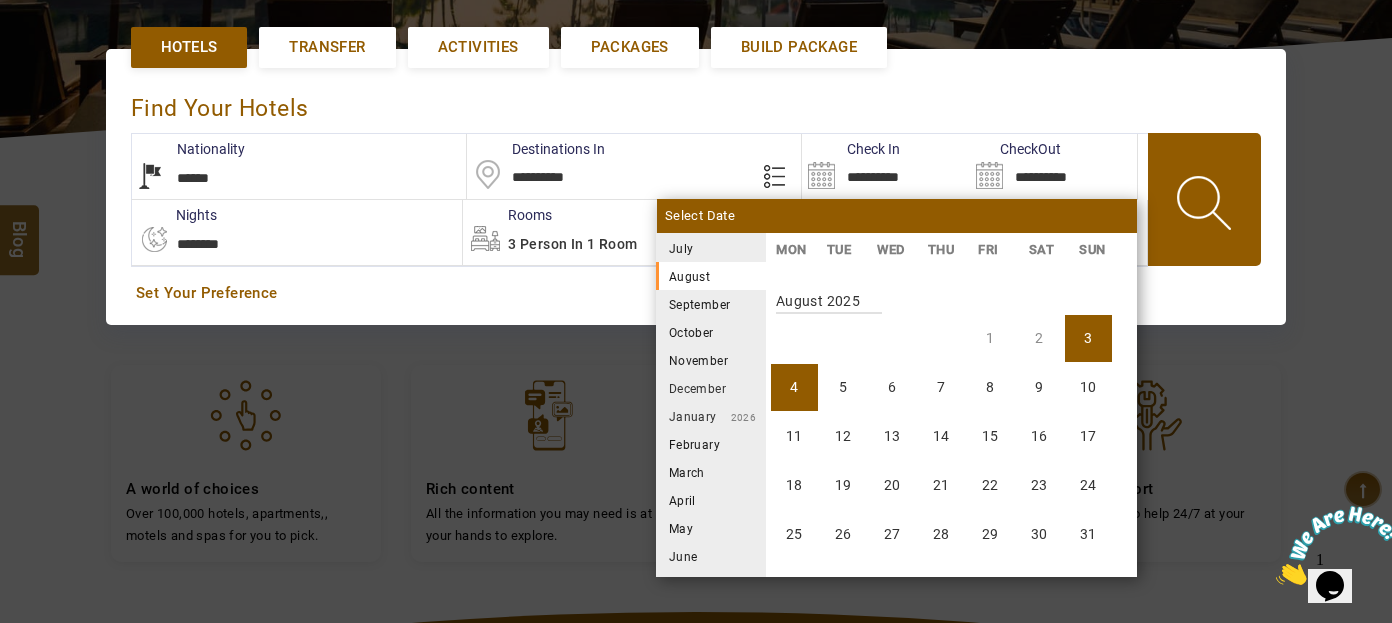 scroll, scrollTop: 370, scrollLeft: 0, axis: vertical 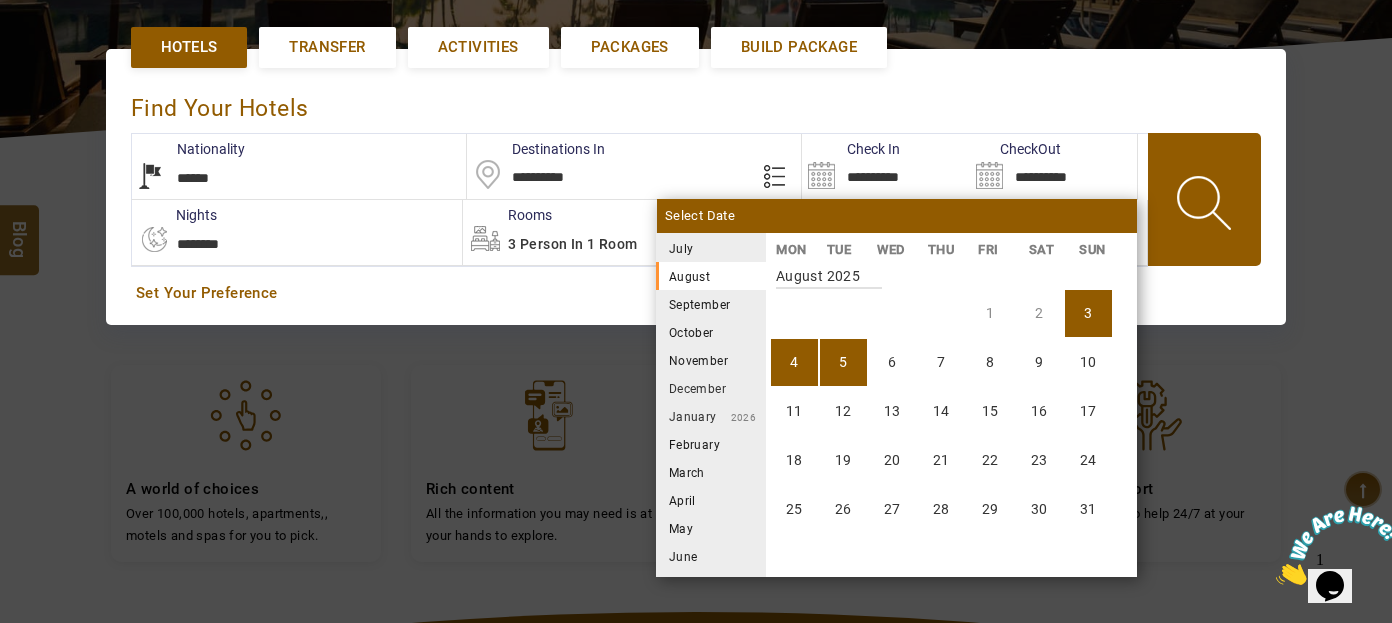 click on "5" at bounding box center (843, 362) 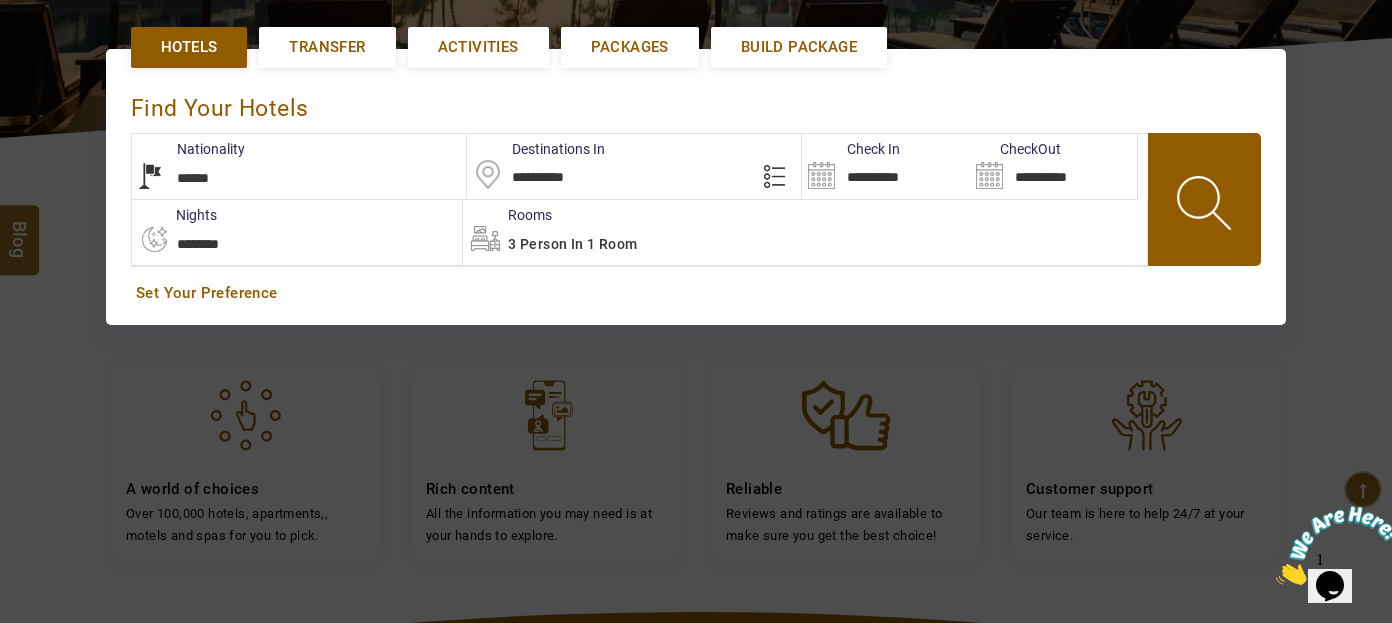 click on "3 Person in    1 Room" at bounding box center (572, 244) 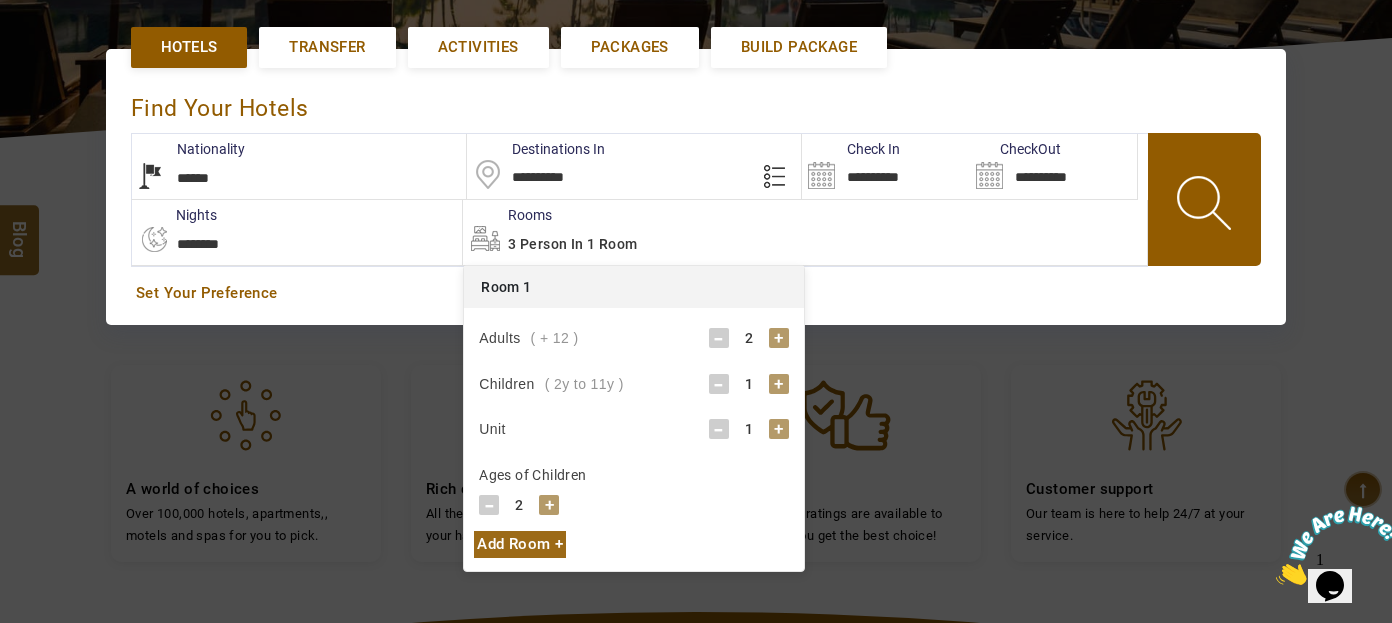 click on "+" at bounding box center (549, 505) 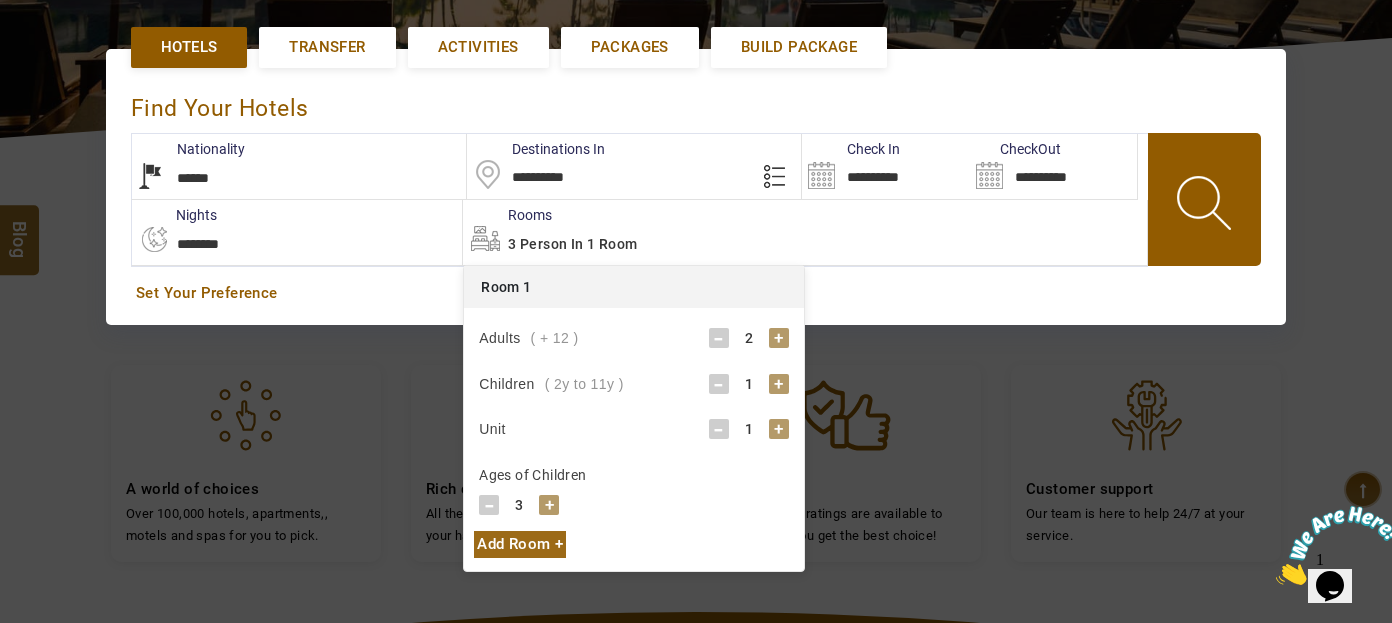click on "+" at bounding box center (549, 505) 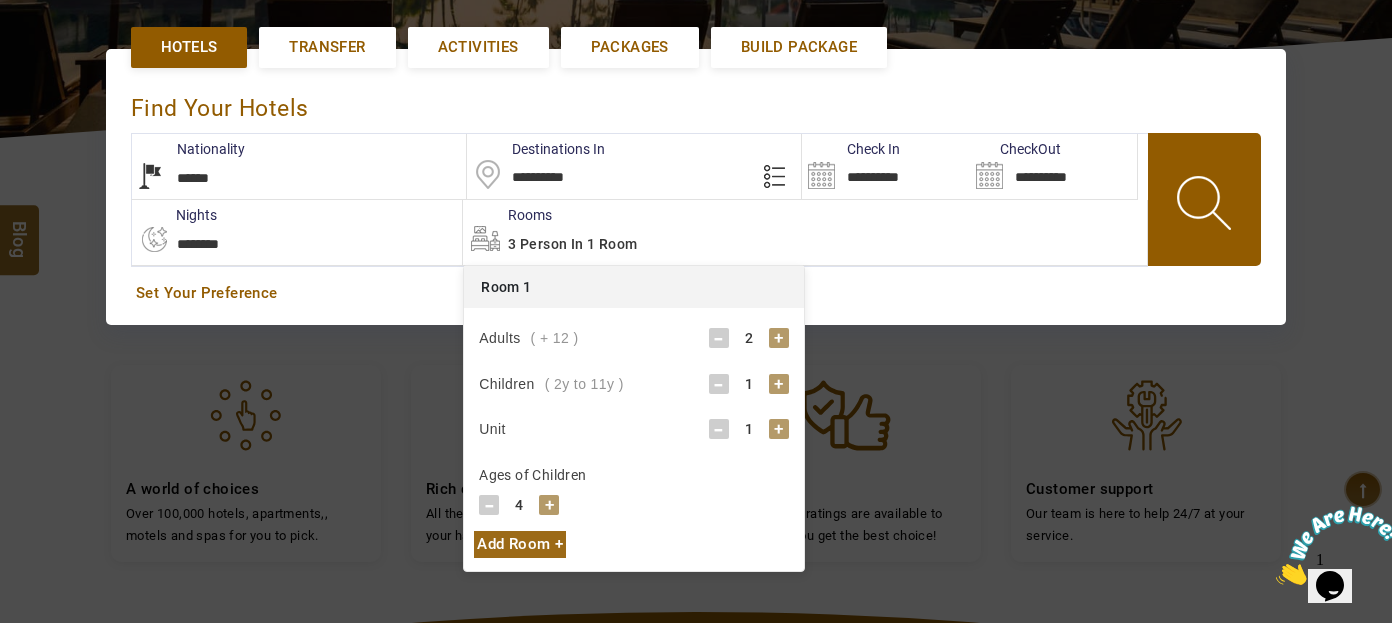 click on "+" at bounding box center (549, 505) 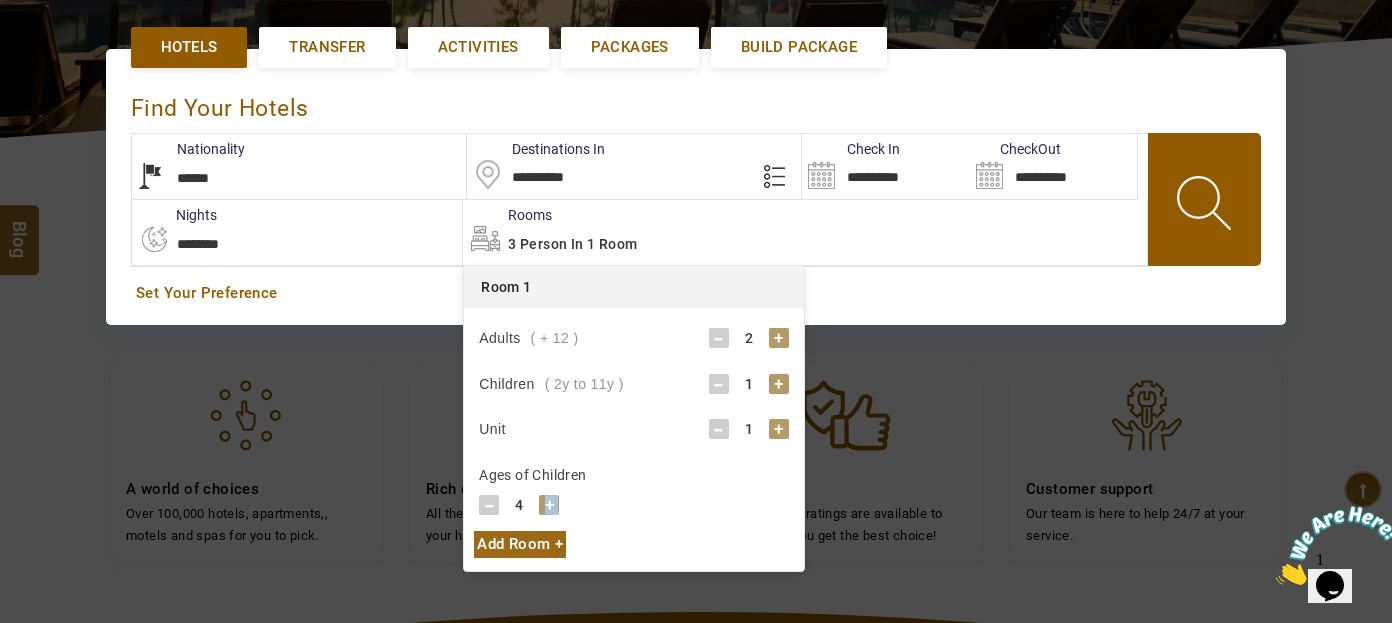 click on "+" at bounding box center [549, 505] 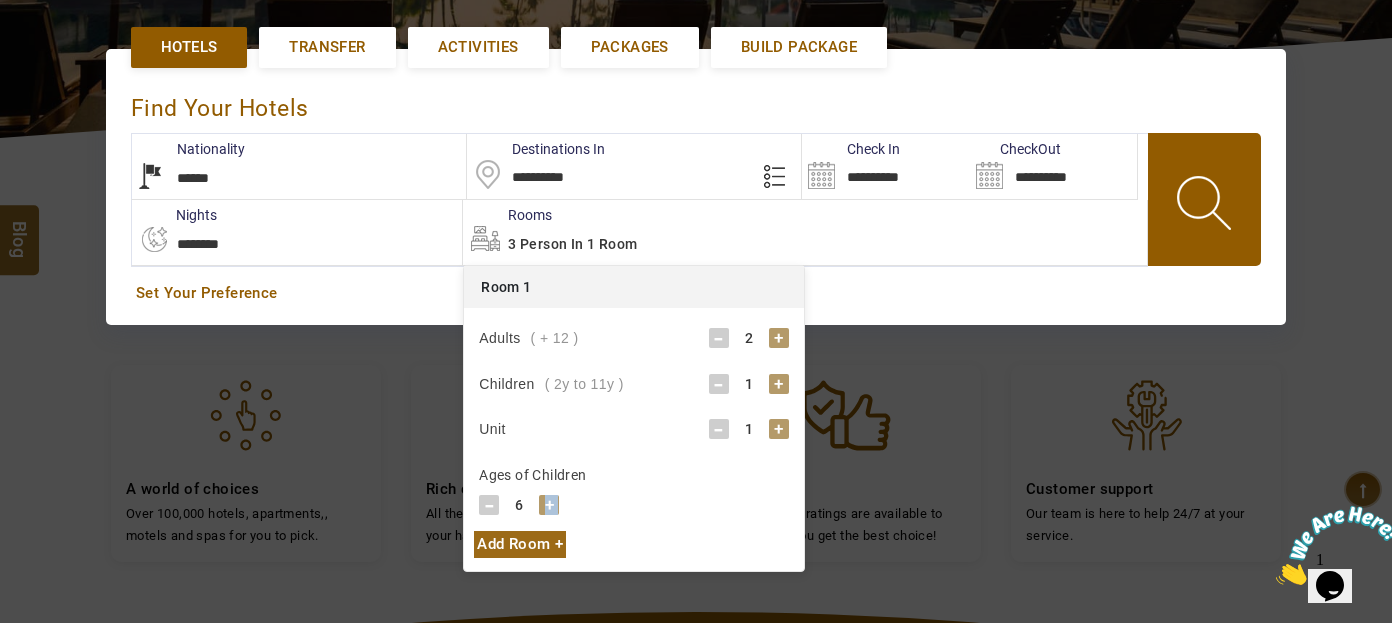 click on "+" at bounding box center (549, 505) 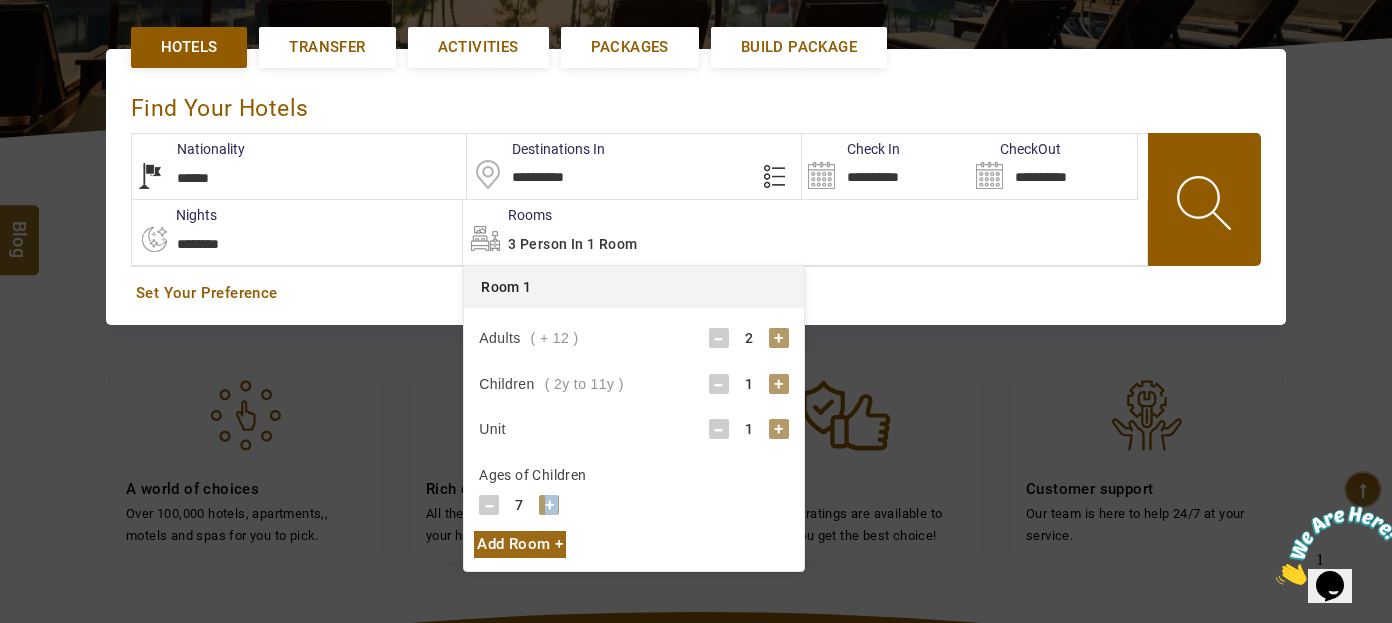 click on "+" at bounding box center [549, 505] 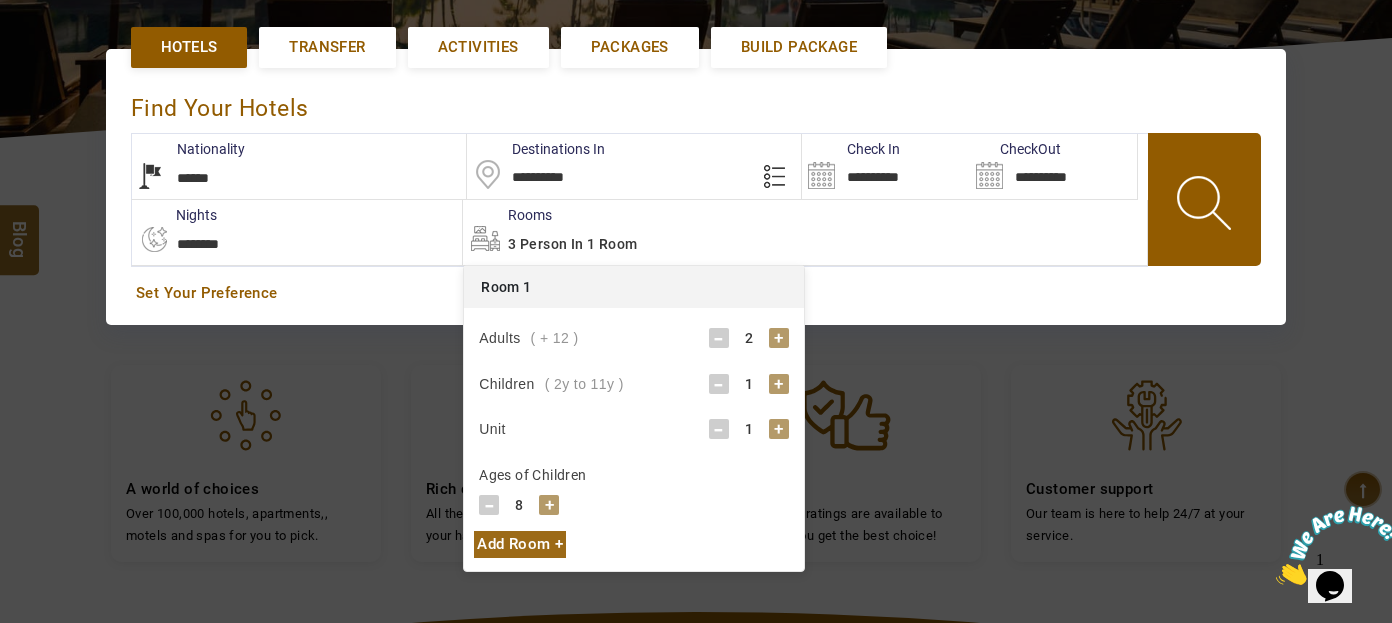 click on "+" at bounding box center (549, 505) 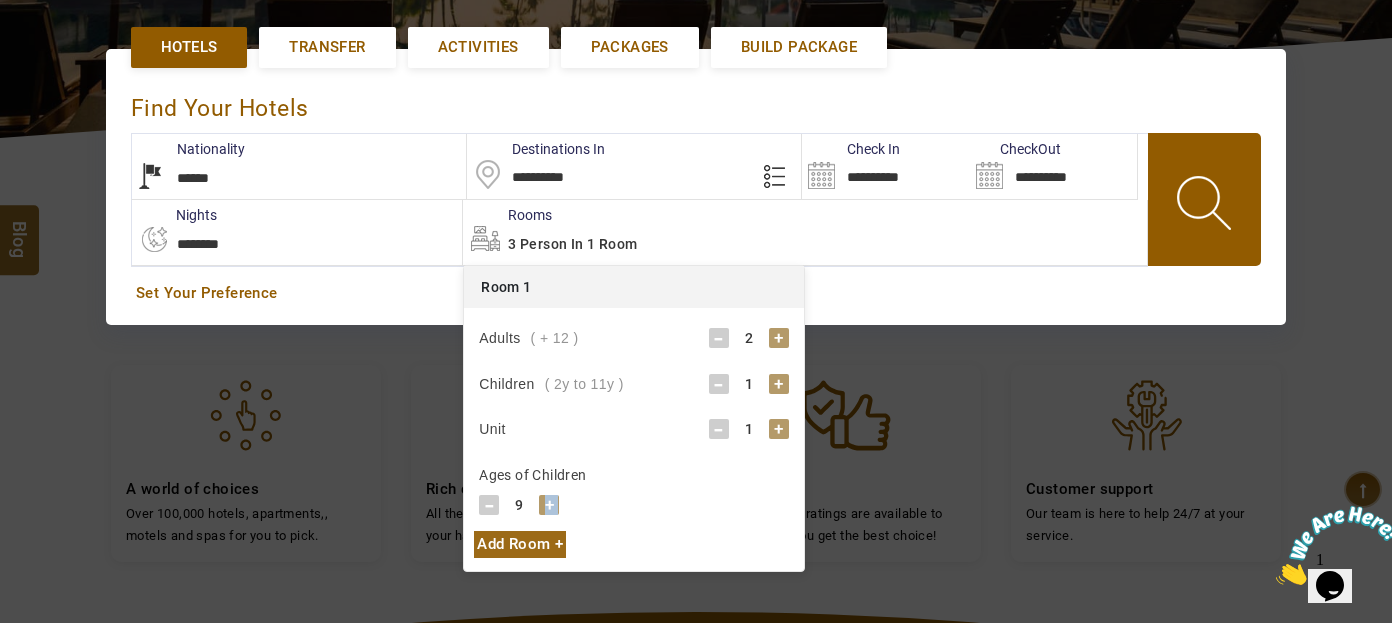 click on "+" at bounding box center [549, 505] 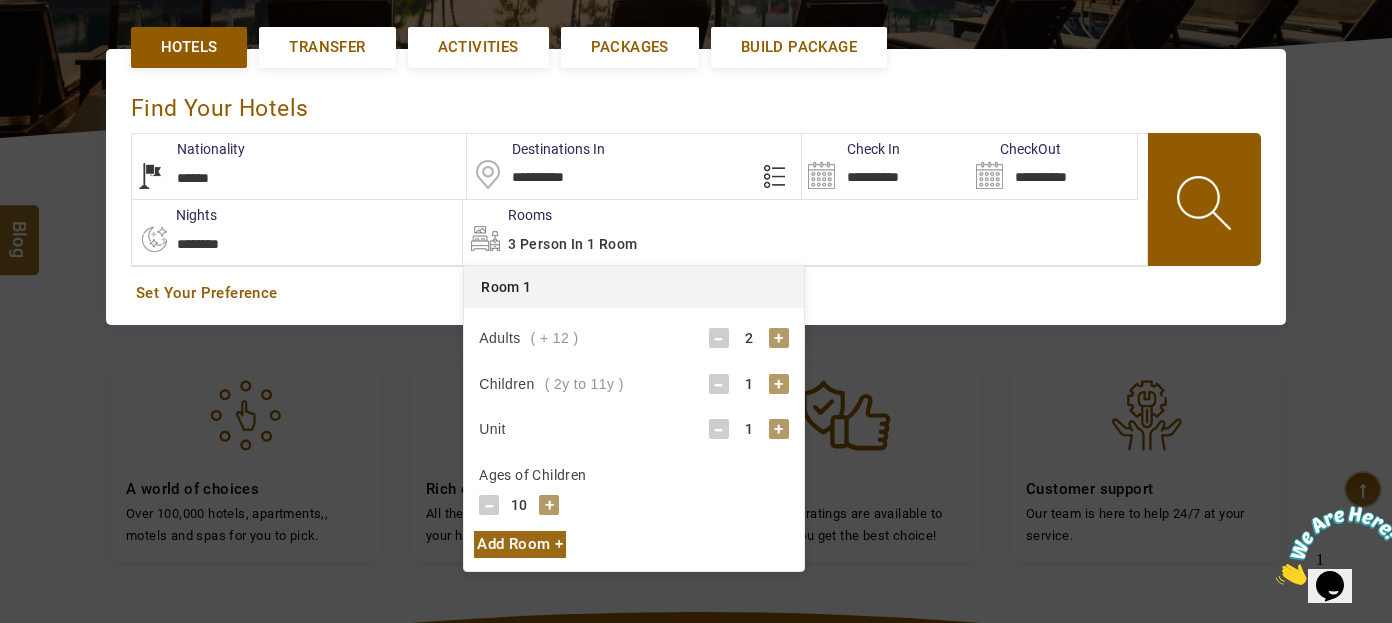 click on "-" at bounding box center (489, 505) 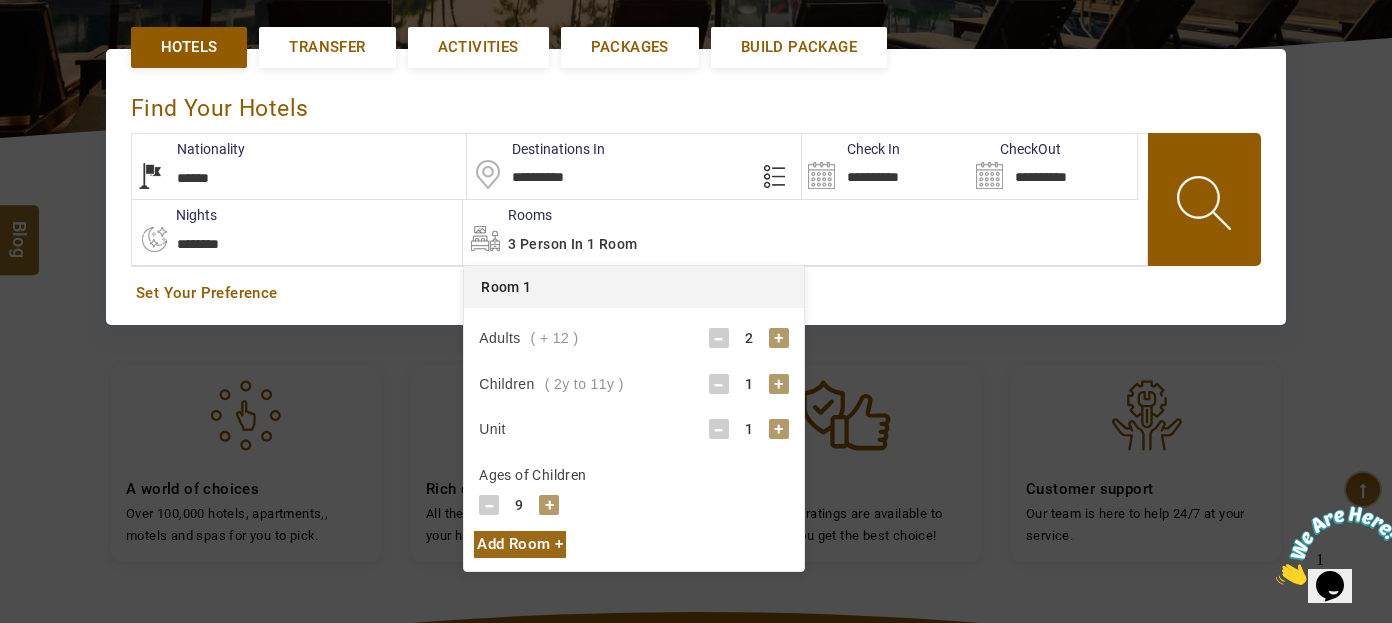 click on "-" at bounding box center (489, 505) 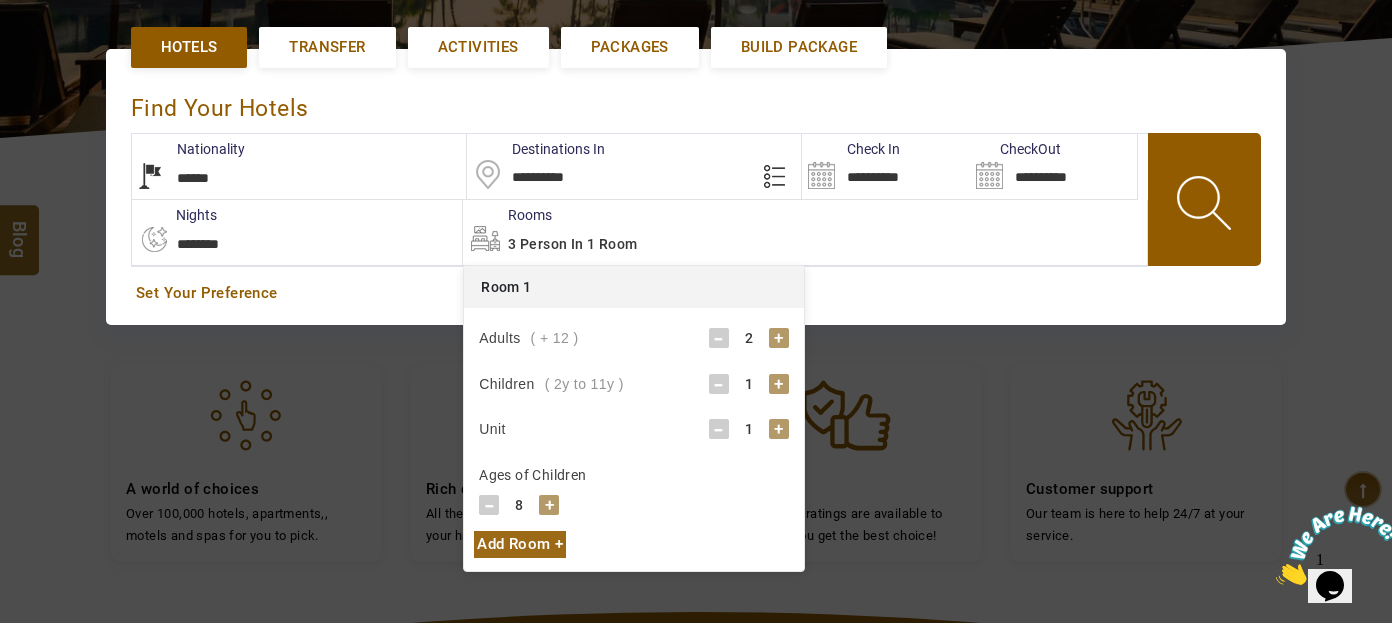 click at bounding box center [1206, 206] 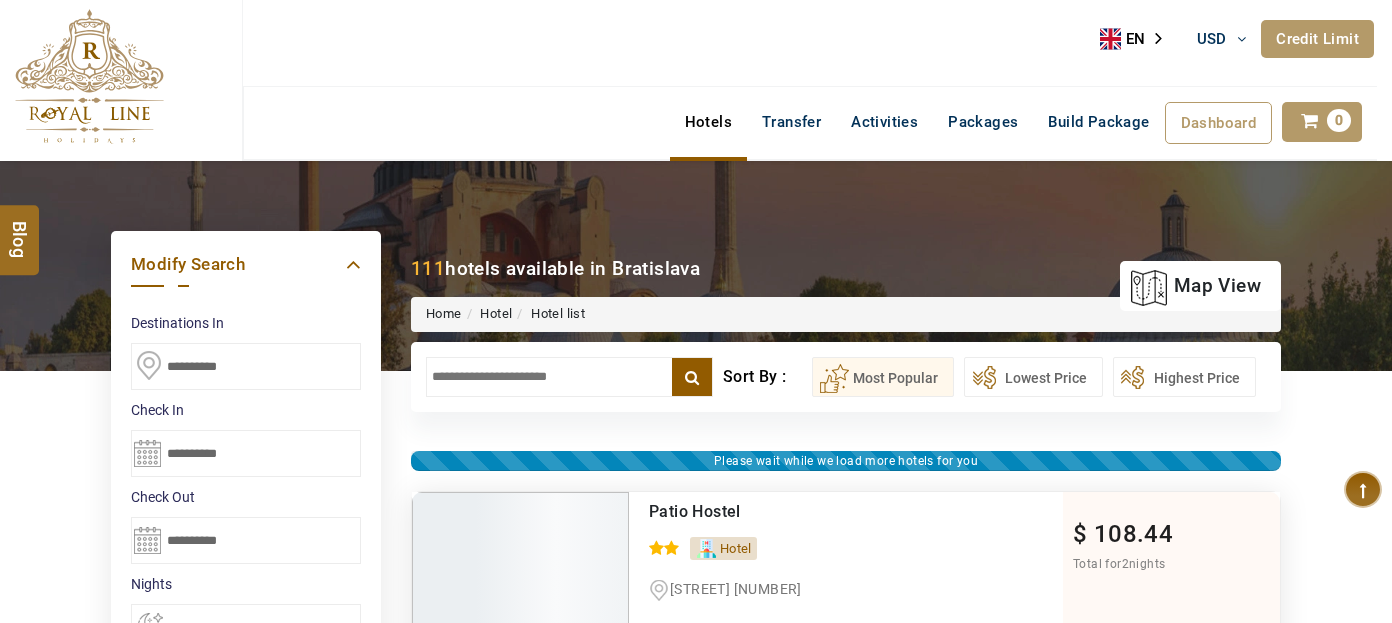 select on "*" 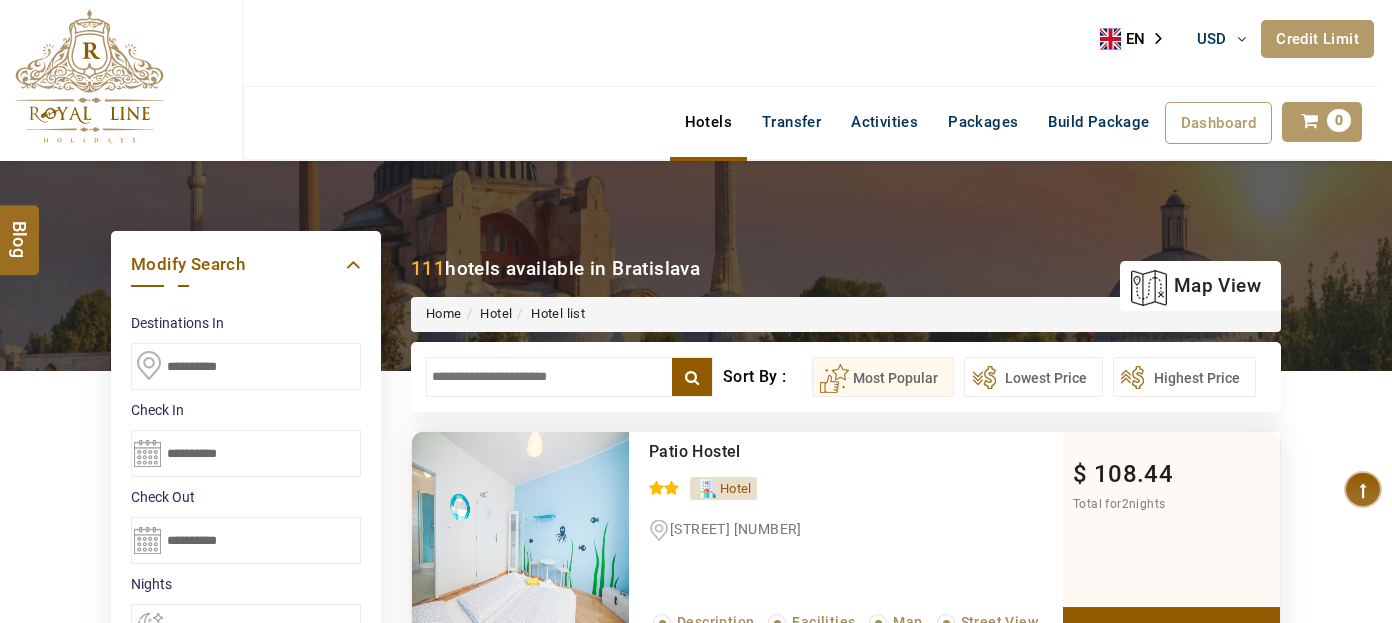 scroll, scrollTop: 0, scrollLeft: 0, axis: both 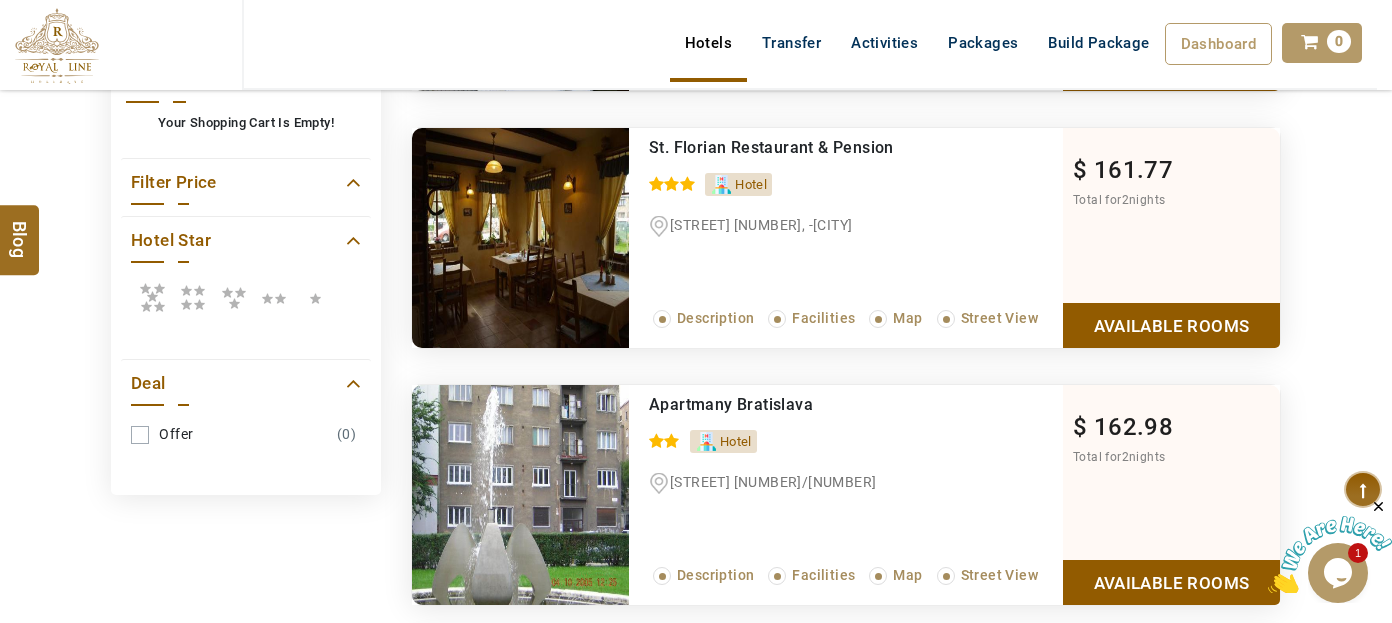 click at bounding box center (193, 297) 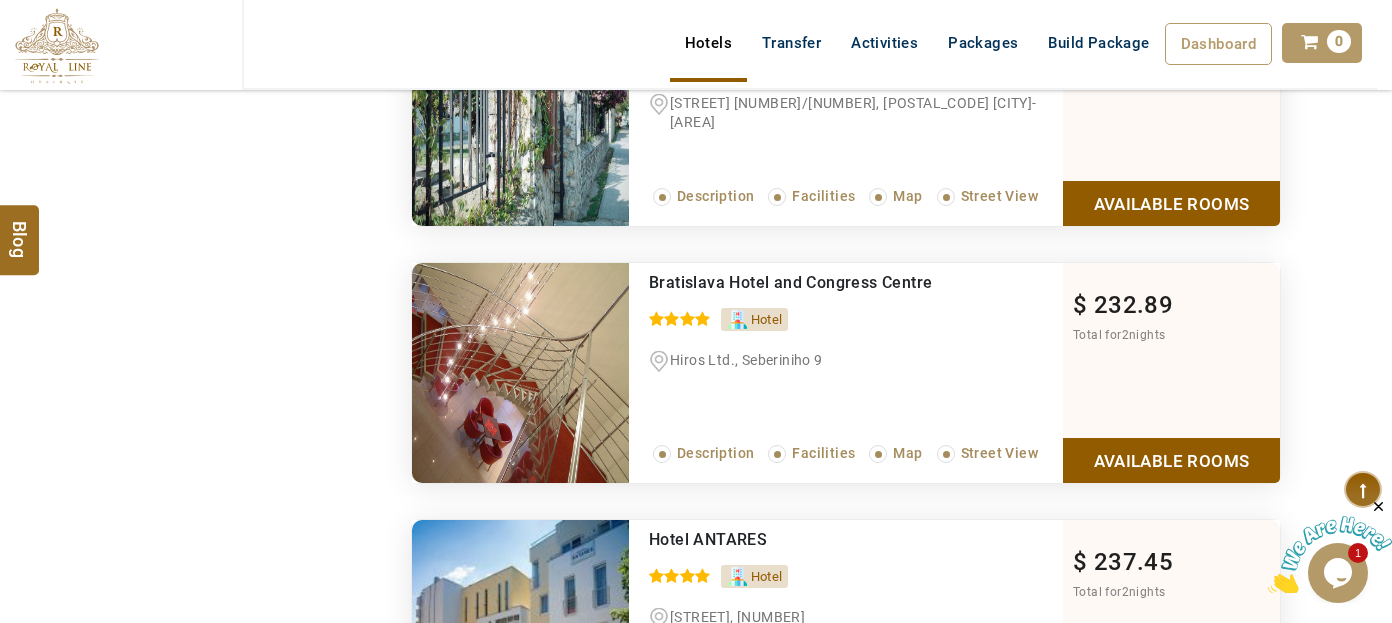 scroll, scrollTop: 2000, scrollLeft: 0, axis: vertical 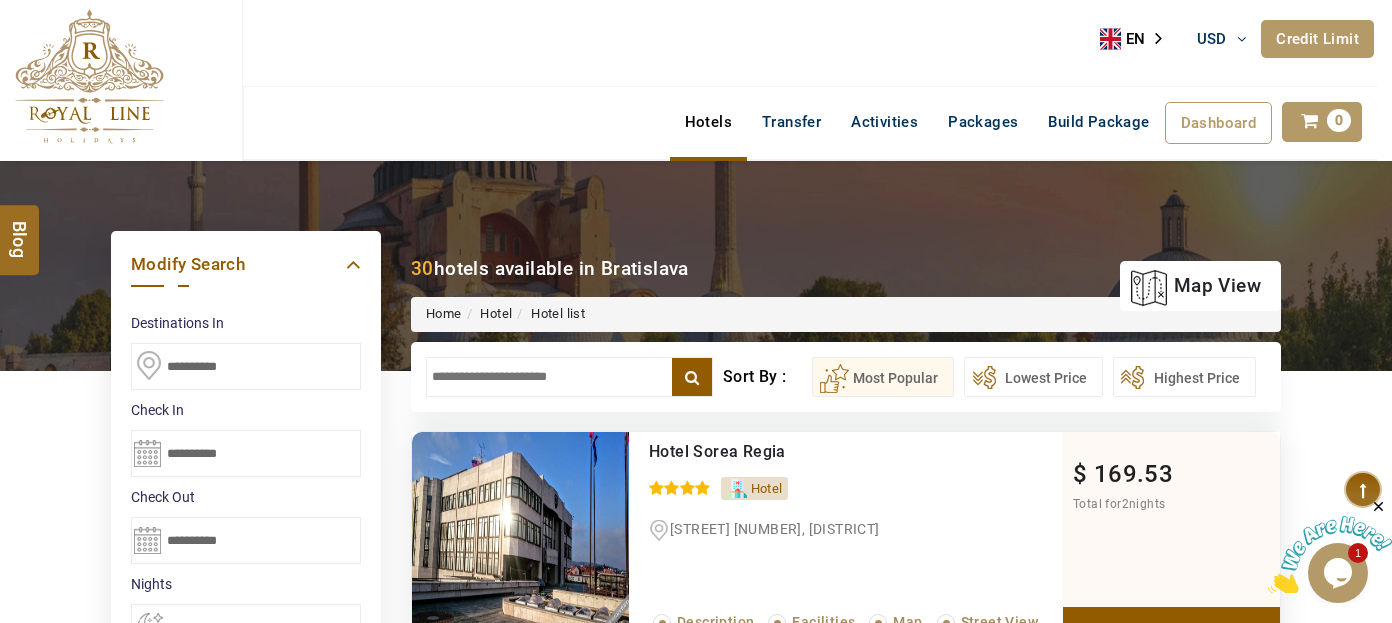 click at bounding box center (569, 377) 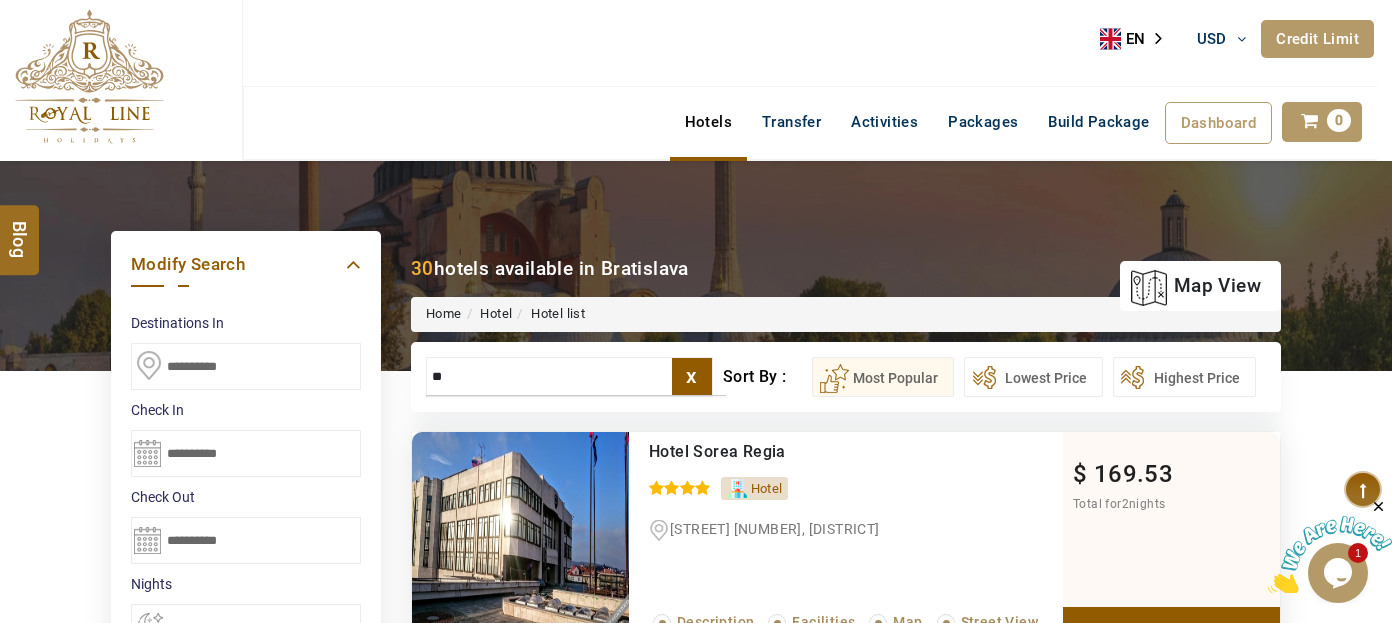 type on "*" 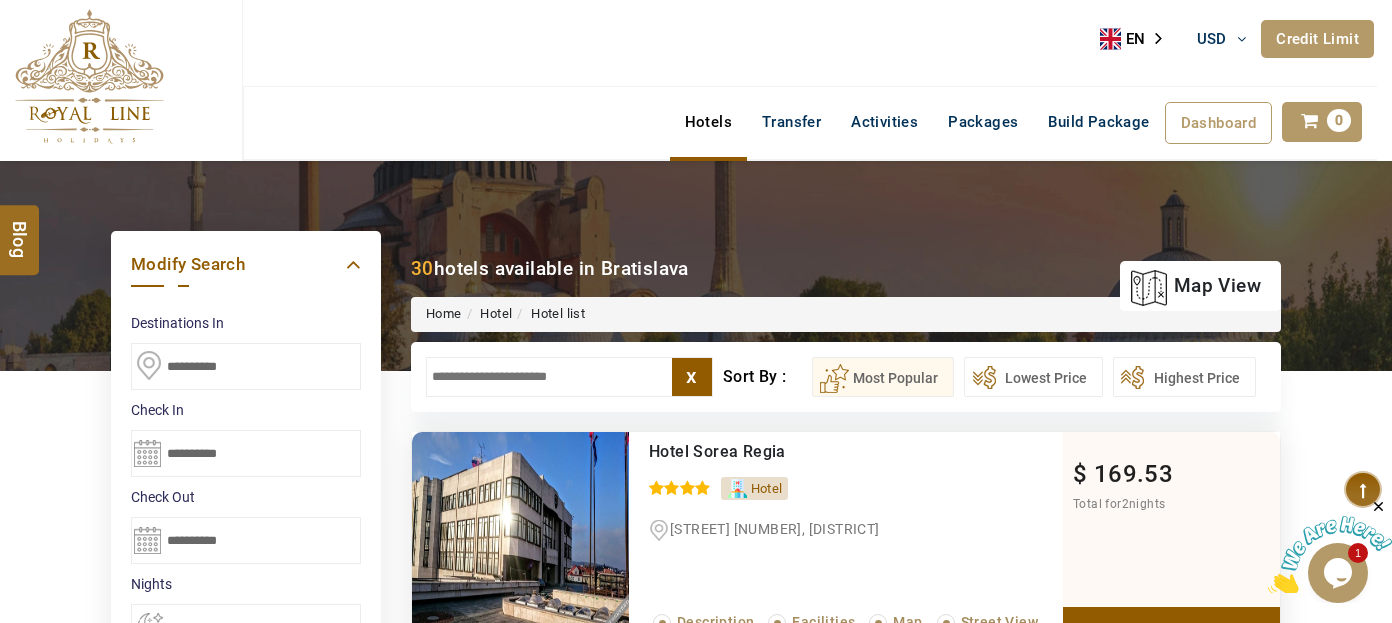click at bounding box center (569, 377) 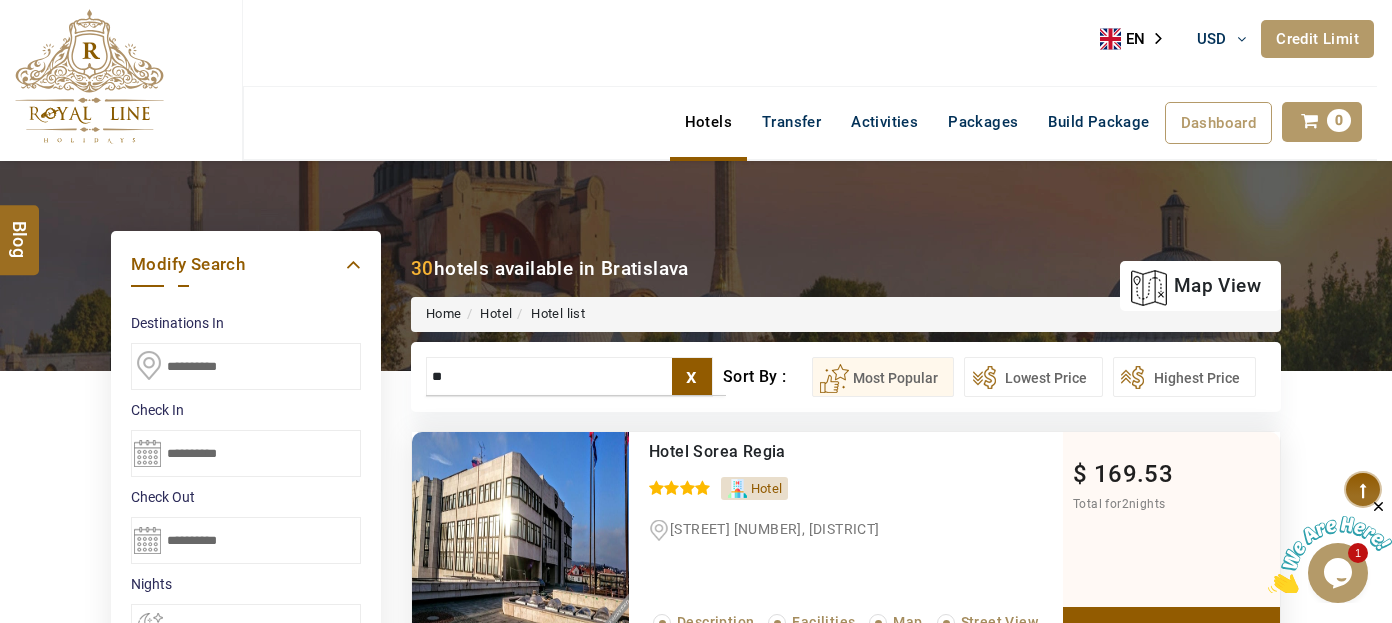 type on "*" 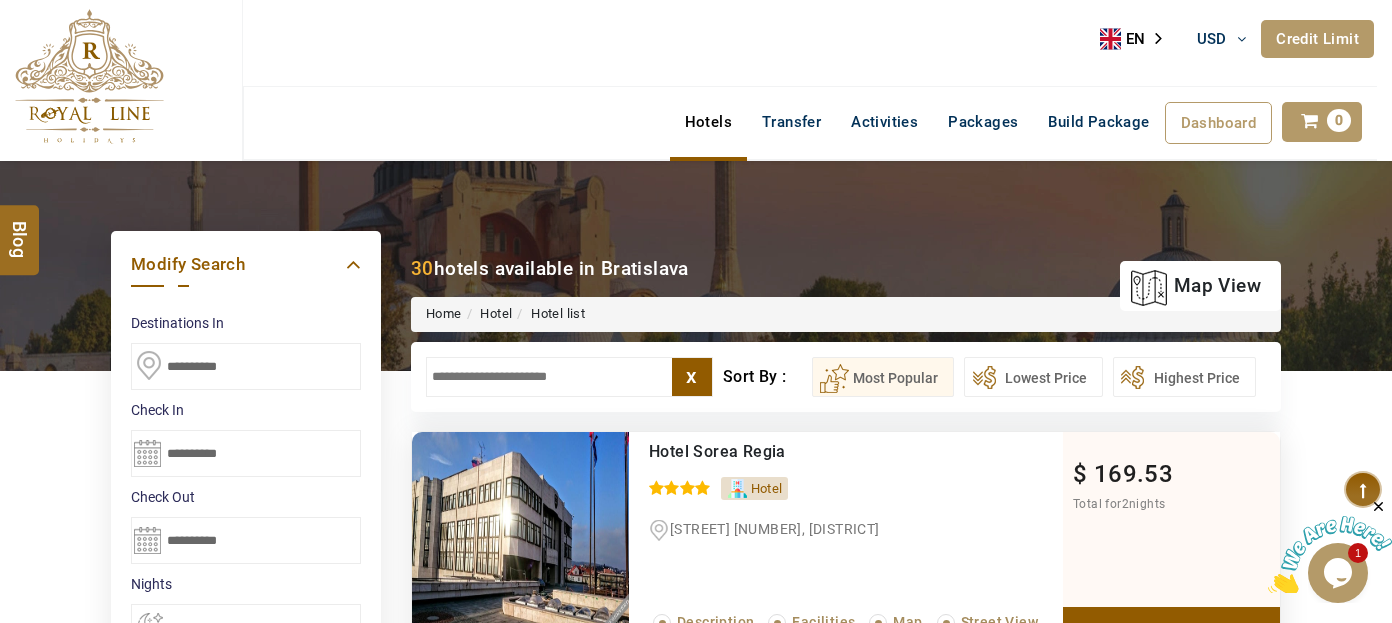 drag, startPoint x: 568, startPoint y: 377, endPoint x: 557, endPoint y: 380, distance: 11.401754 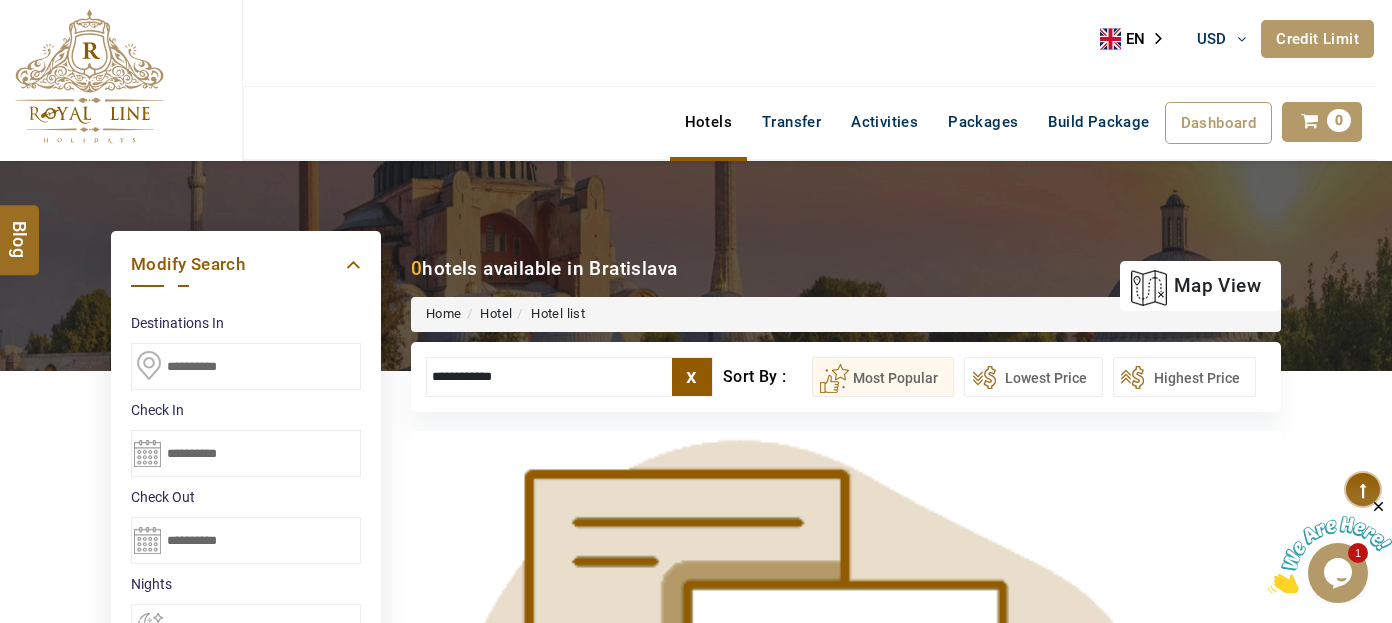 click on "LARISA HAWWARI USD AED  AED EUR  € USD  $ INR  ₹ THB  ฿ IDR  Rp BHD  BHD TRY  ₺ Credit Limit EN HE AR ES PT ZH Helpline
+971 55 344 0168 Register Now +971 55 344 0168 info@royallineholidays.com About Us What we Offer Blog Why Us Contact Hotels  Transfer Activities Packages Build Package Dashboard My Profile My Booking My Reports My Quotation Sign Out 0 Points Redeem Now To Redeem 8664  Points Future Points  4327   Points Credit Limit Credit Limit USD 25000.00 70% Complete Used USD 17410.22 Available USD 7589.78 Setting  Looks like you haven't added anything to your cart yet Countinue Shopping ****** ****** Please Wait.. Blog demo
Remember me Forgot
password? LOG IN Don't have an account?   Register Now My Booking View/ Print/Cancel Your Booking without Signing in Submit Applying Filters...... Hotels For You Will Be Loading Soon demo
In A Few Moment, You Will Be Celebrating Best Hotel options galore ! Check In   CheckOut Rooms Rooms Please Wait Please Wait ... X" at bounding box center [696, 936] 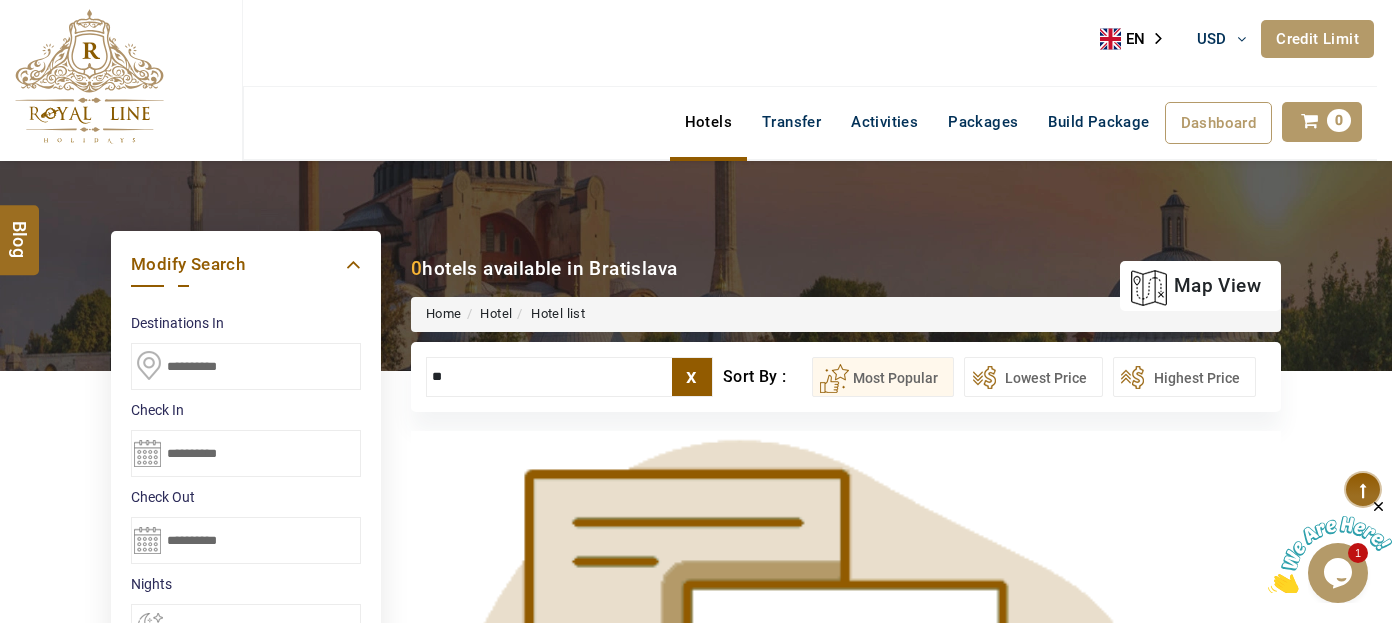 type on "*" 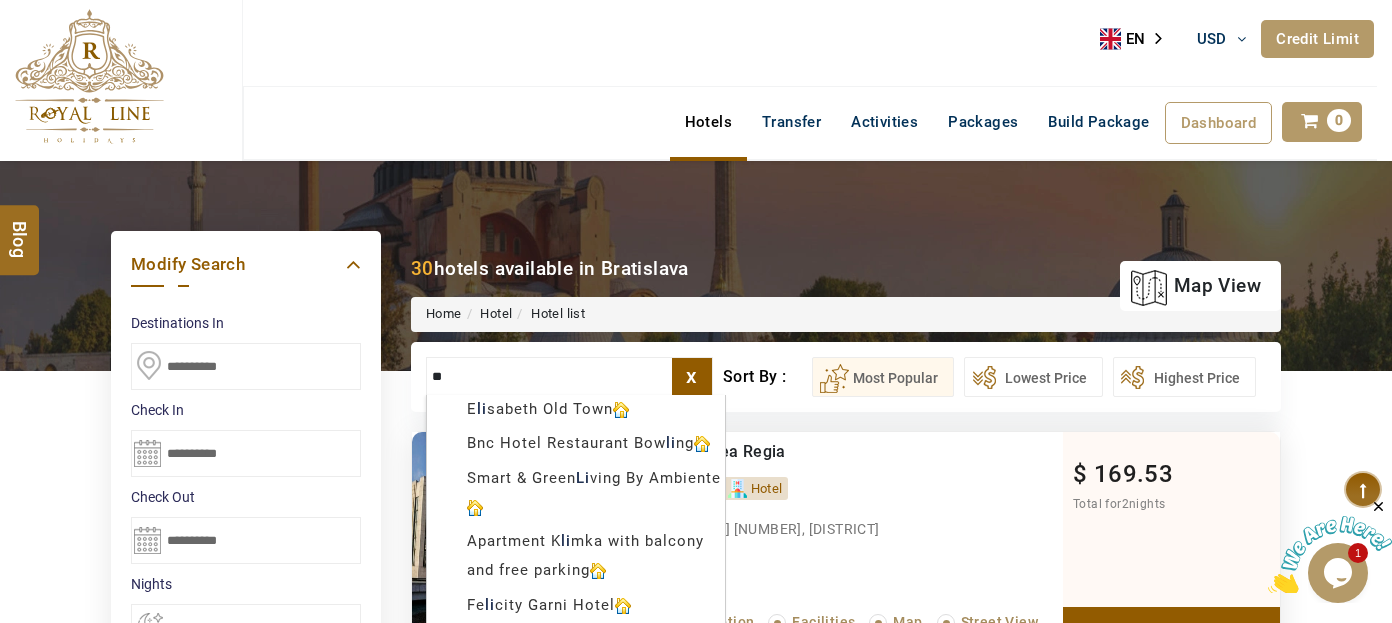 type on "*" 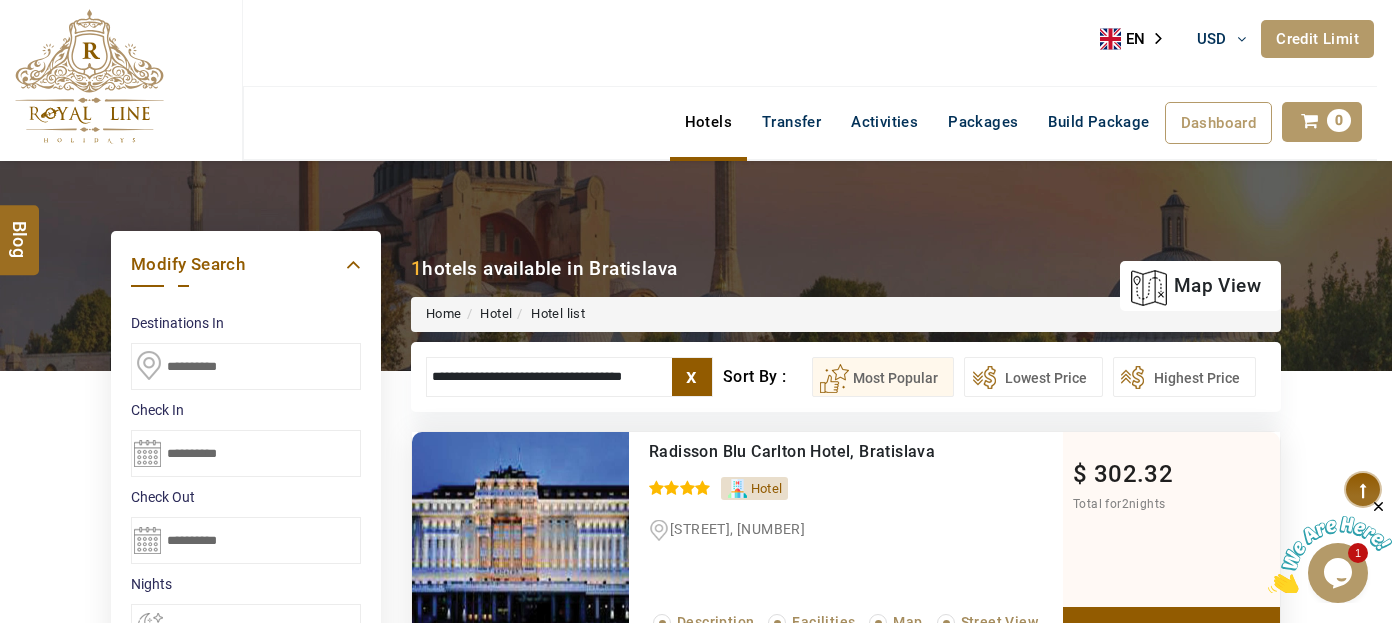click on "LARISA HAWWARI USD AED  AED EUR  € USD  $ INR  ₹ THB  ฿ IDR  Rp BHD  BHD TRY  ₺ Credit Limit EN HE AR ES PT ZH Helpline
+971 55 344 0168 Register Now +971 55 344 0168 info@royallineholidays.com About Us What we Offer Blog Why Us Contact Hotels  Transfer Activities Packages Build Package Dashboard My Profile My Booking My Reports My Quotation Sign Out 0 Points Redeem Now To Redeem 8664  Points Future Points  4327   Points Credit Limit Credit Limit USD 25000.00 70% Complete Used USD 17410.22 Available USD 7589.78 Setting  Looks like you haven't added anything to your cart yet Countinue Shopping ****** ****** Please Wait.. Blog demo
Remember me Forgot
password? LOG IN Don't have an account?   Register Now My Booking View/ Print/Cancel Your Booking without Signing in Submit Applying Filters...... Hotels For You Will Be Loading Soon demo
In A Few Moment, You Will Be Celebrating Best Hotel options galore ! Check In   CheckOut Rooms Rooms Please Wait Please Wait ... X" at bounding box center [696, 936] 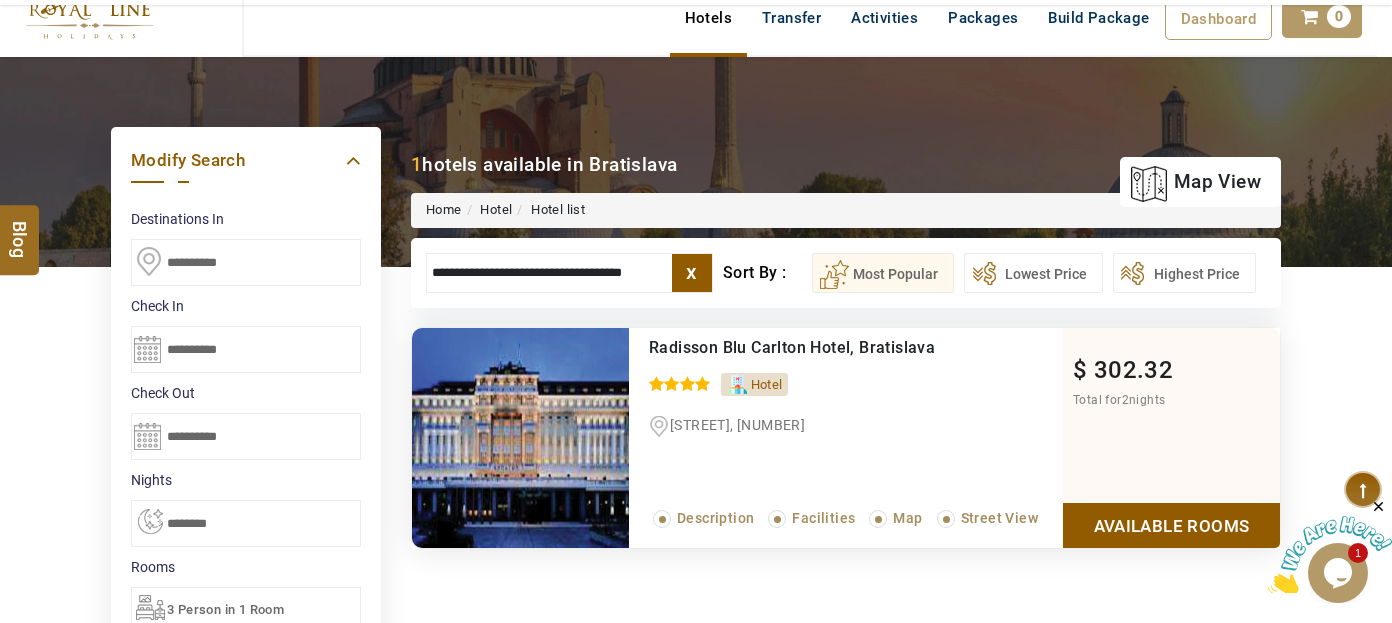 scroll, scrollTop: 181, scrollLeft: 0, axis: vertical 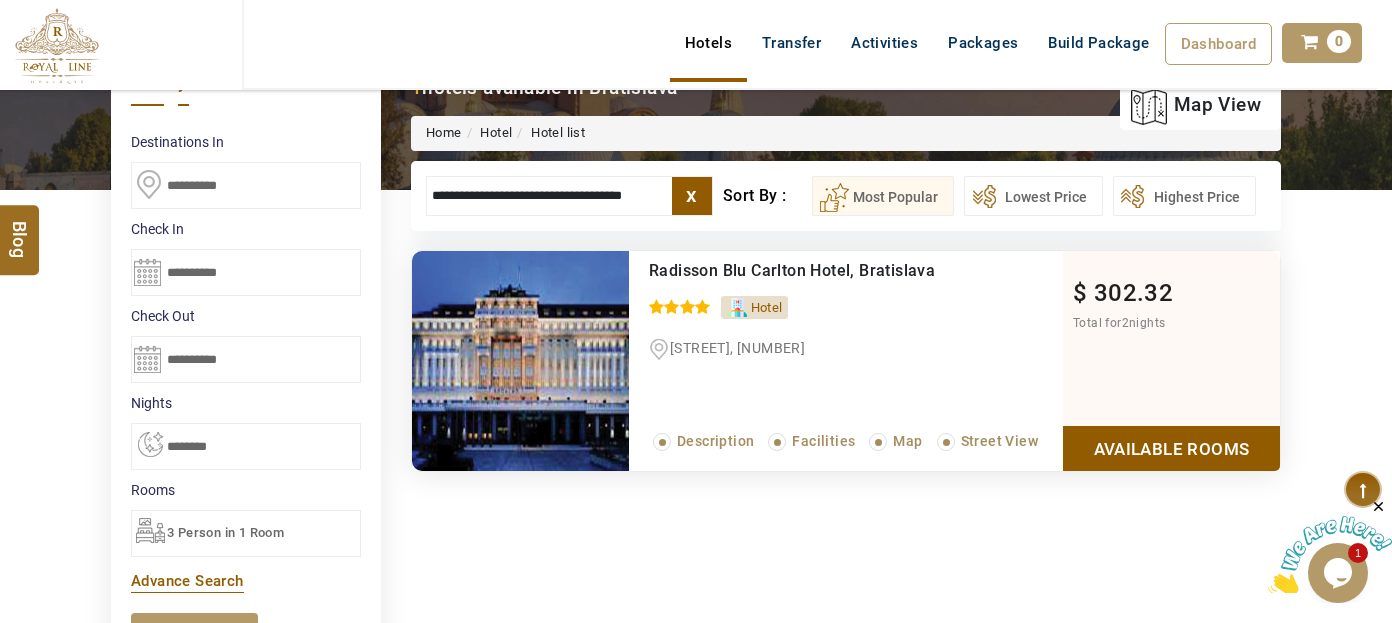 type on "**********" 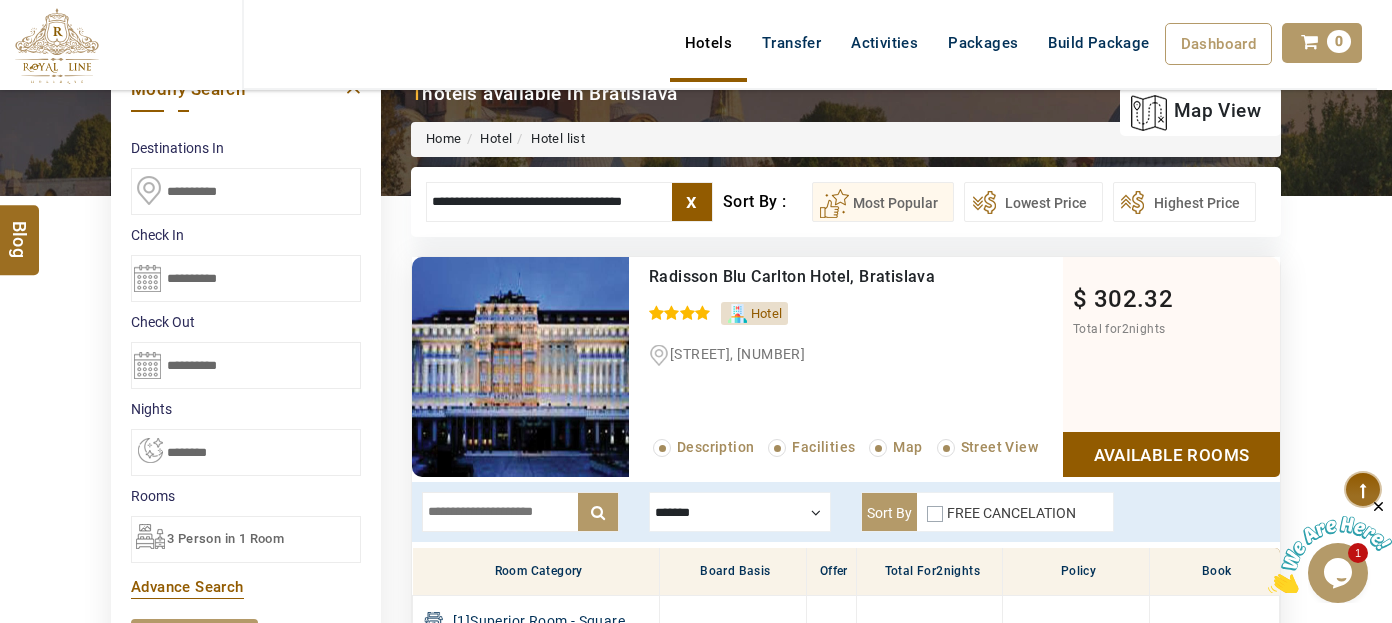 scroll, scrollTop: 0, scrollLeft: 0, axis: both 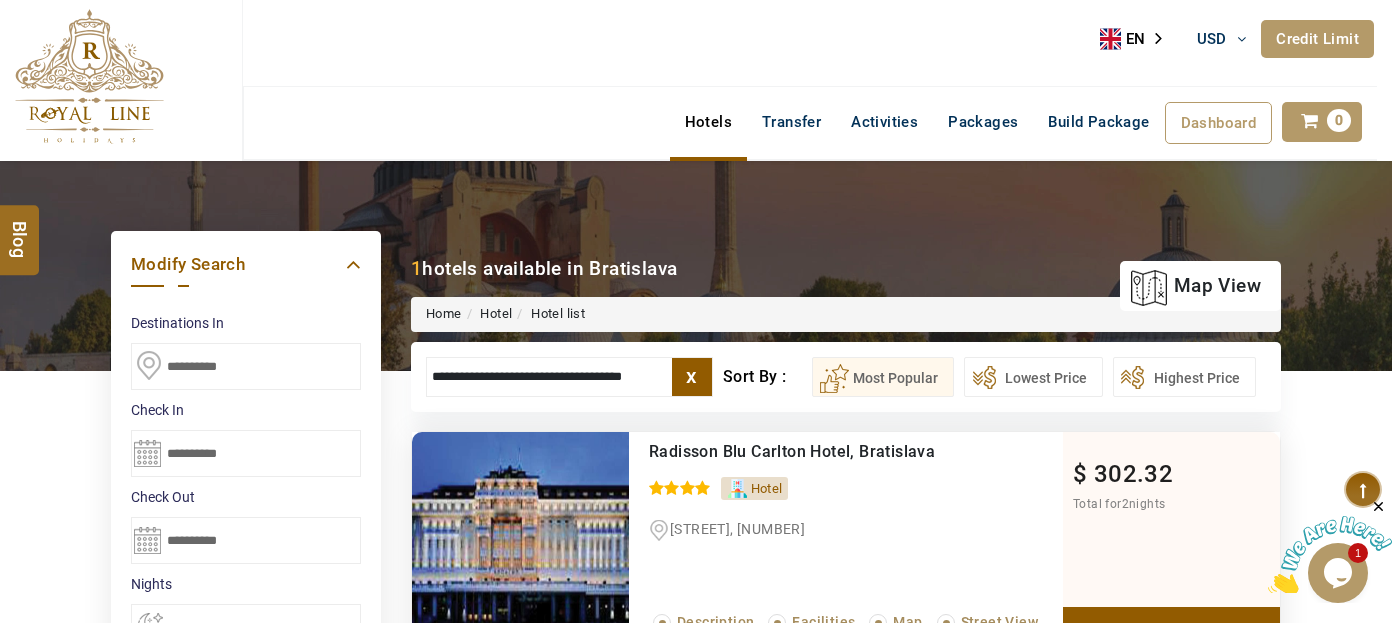 click on "x" at bounding box center (692, 377) 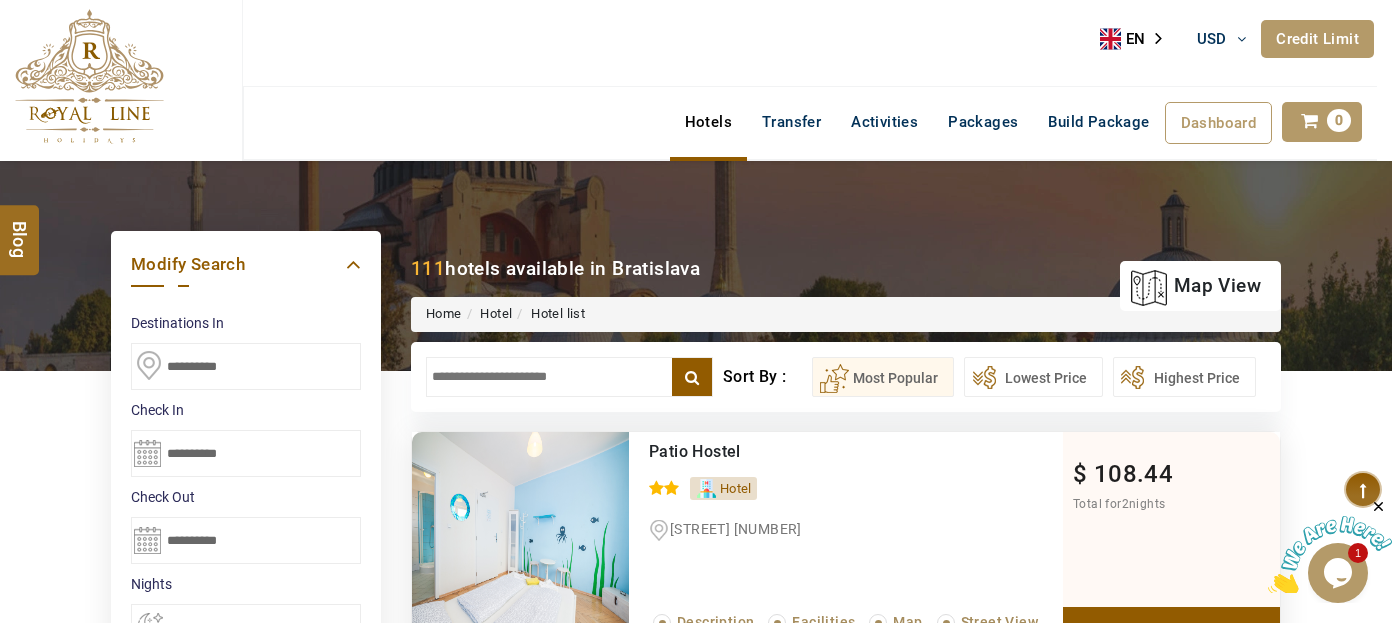 click at bounding box center [569, 377] 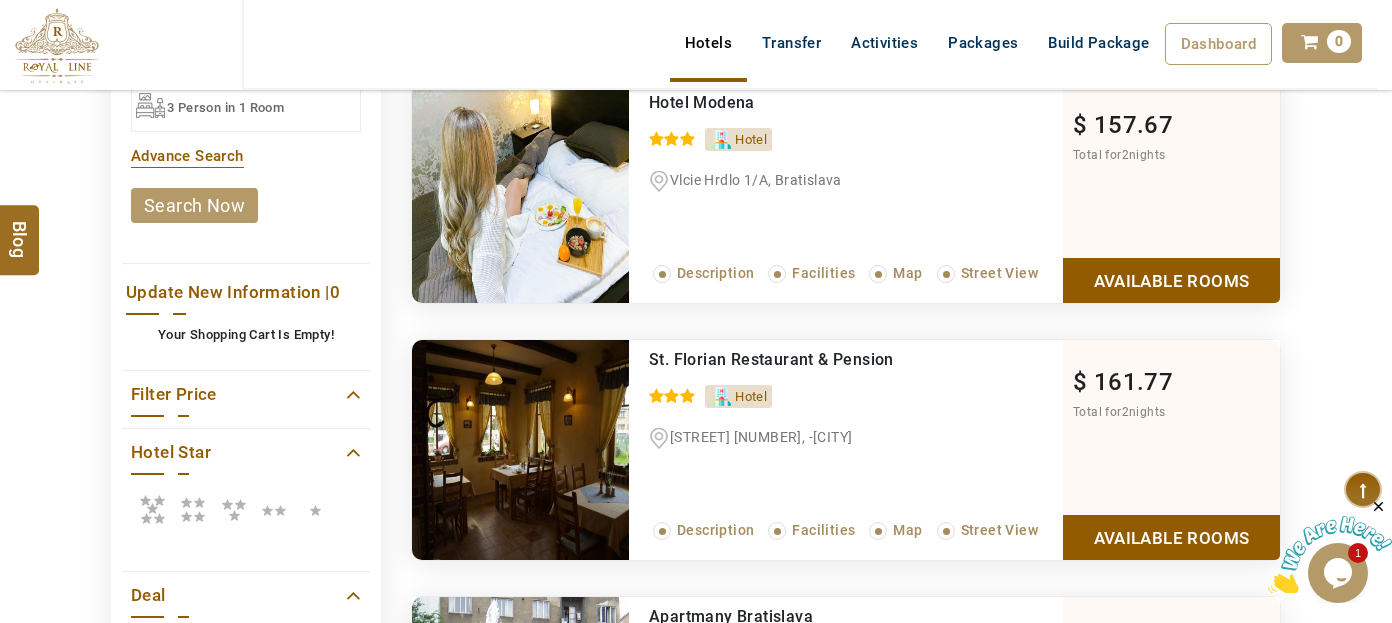 scroll, scrollTop: 909, scrollLeft: 0, axis: vertical 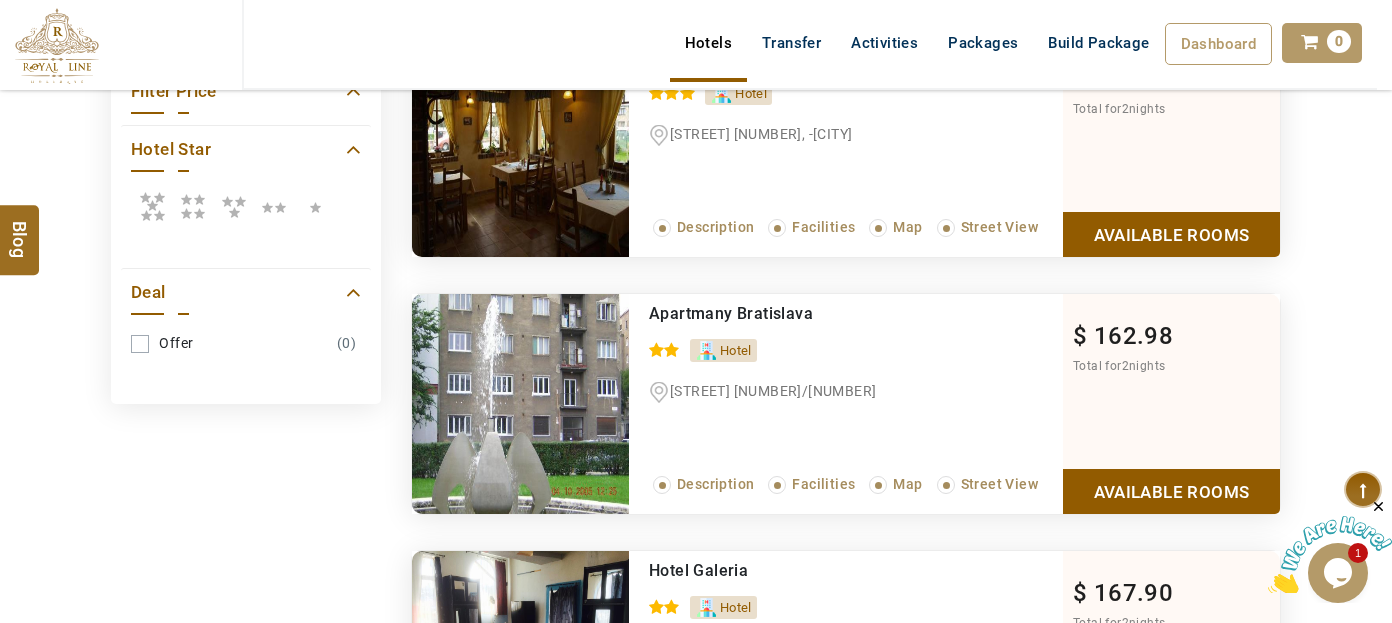click at bounding box center (152, 206) 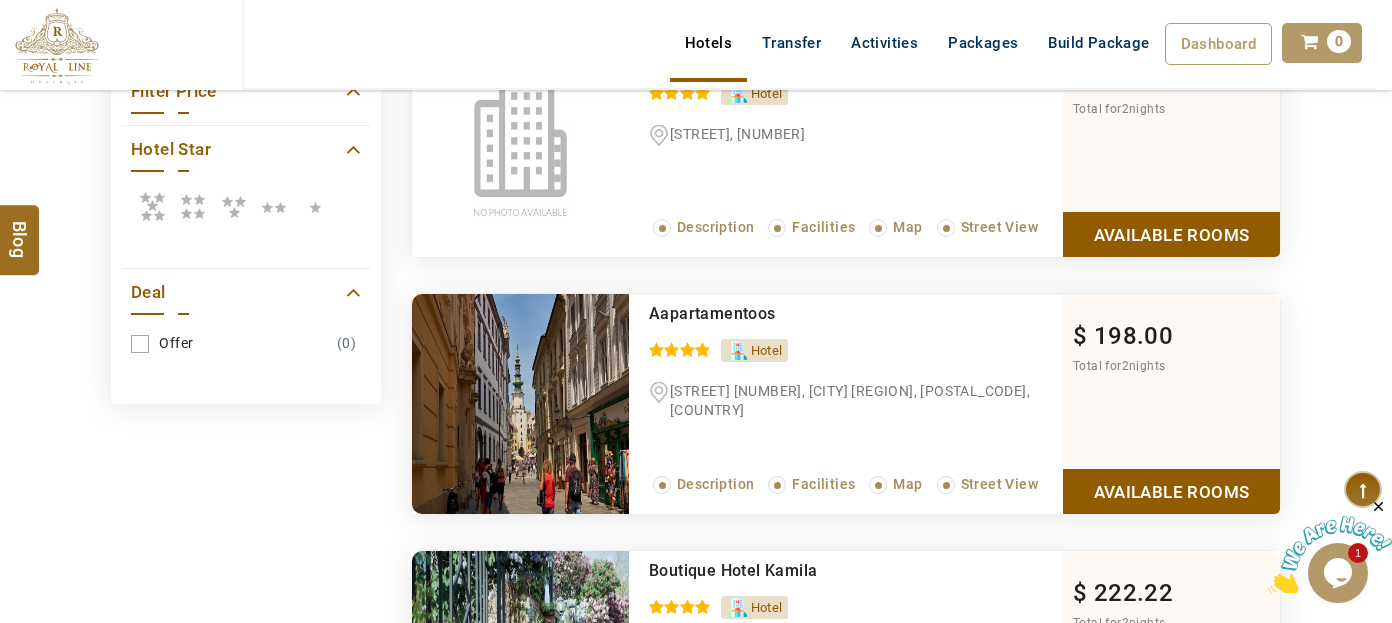 click at bounding box center (193, 206) 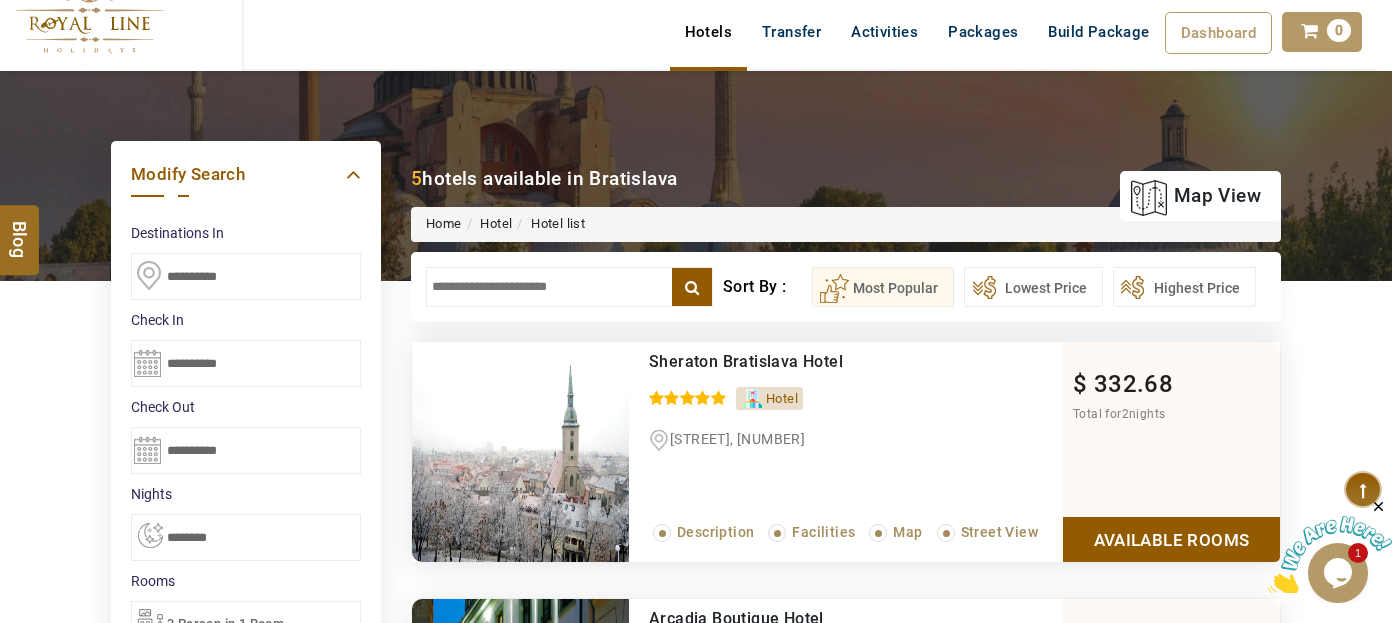 scroll, scrollTop: 272, scrollLeft: 0, axis: vertical 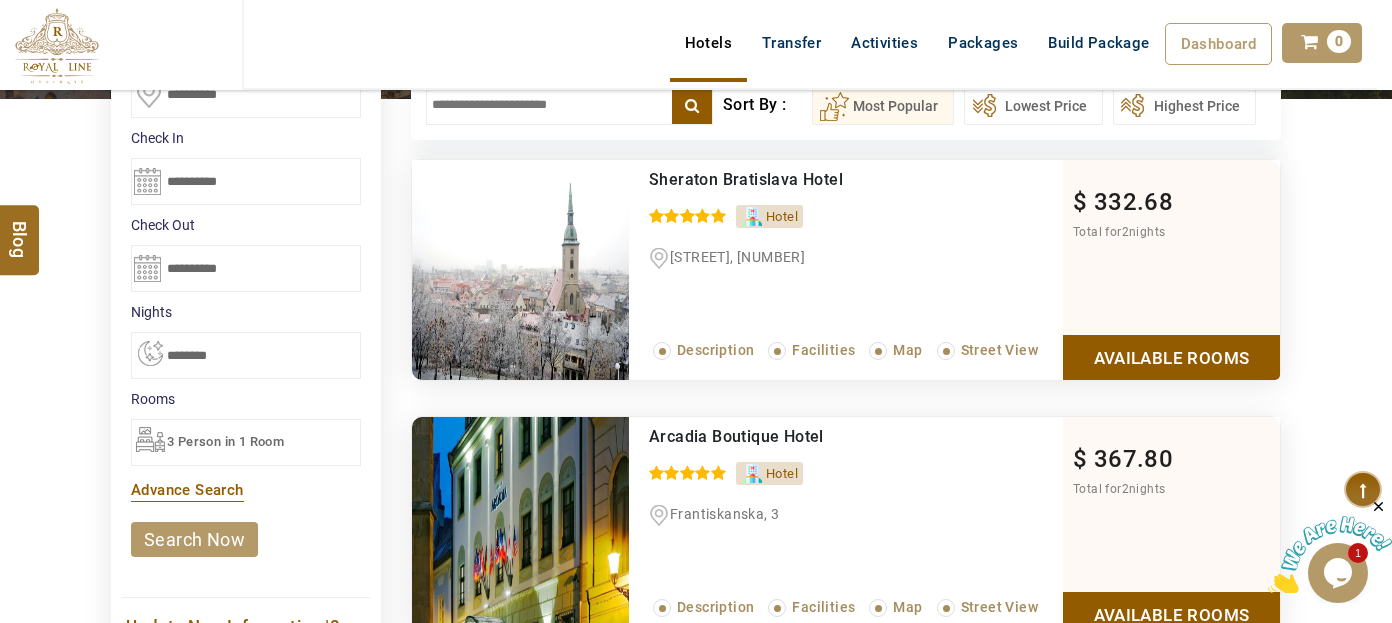 click on "Available Rooms" at bounding box center [1171, 357] 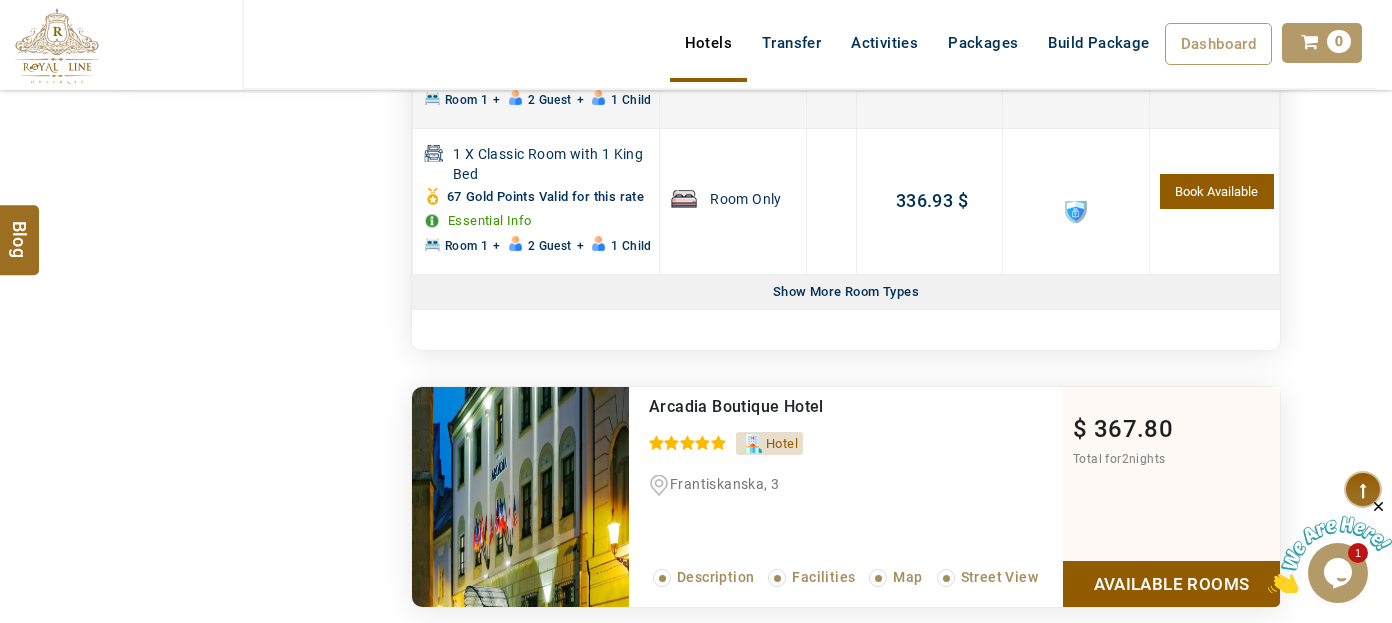 scroll, scrollTop: 1288, scrollLeft: 0, axis: vertical 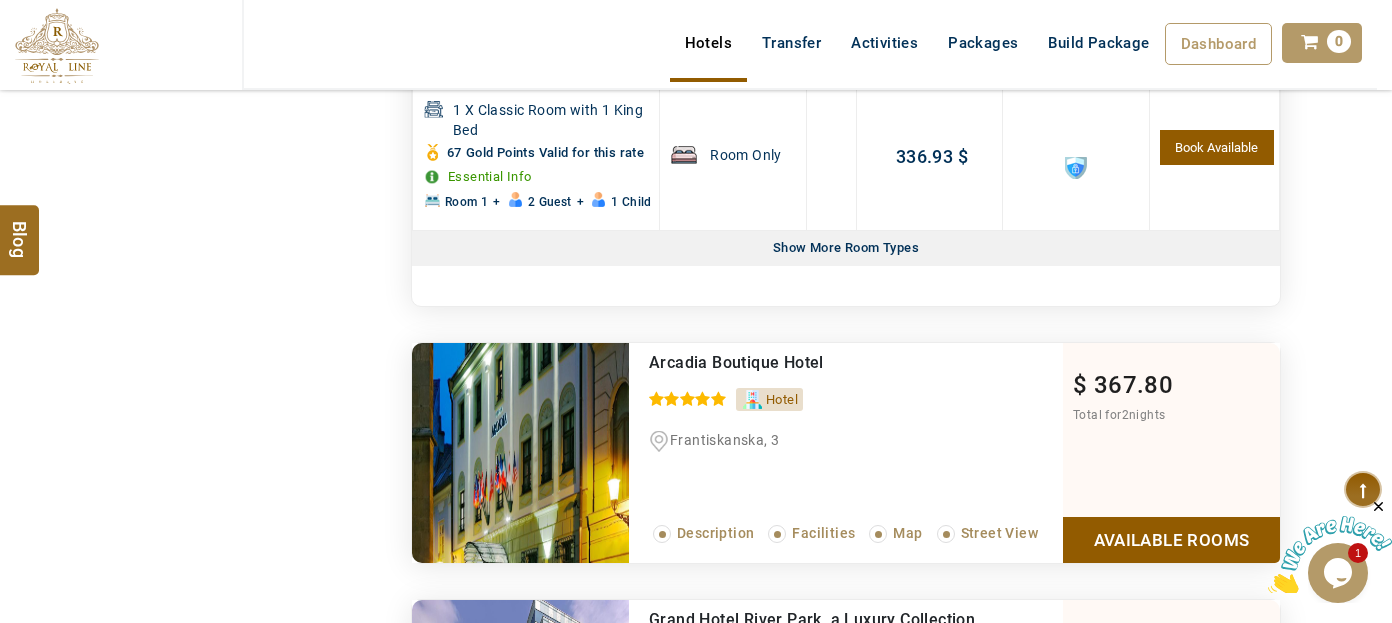 click on "Show More Room Types" at bounding box center [846, 248] 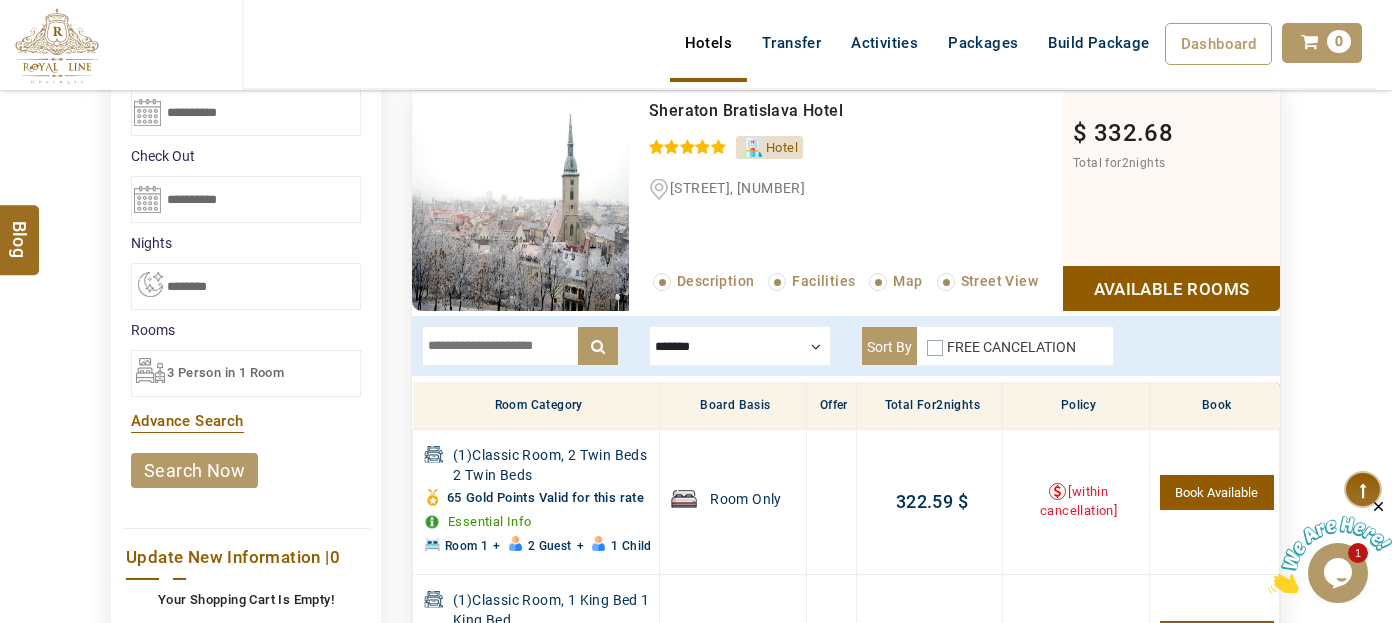 scroll, scrollTop: 197, scrollLeft: 0, axis: vertical 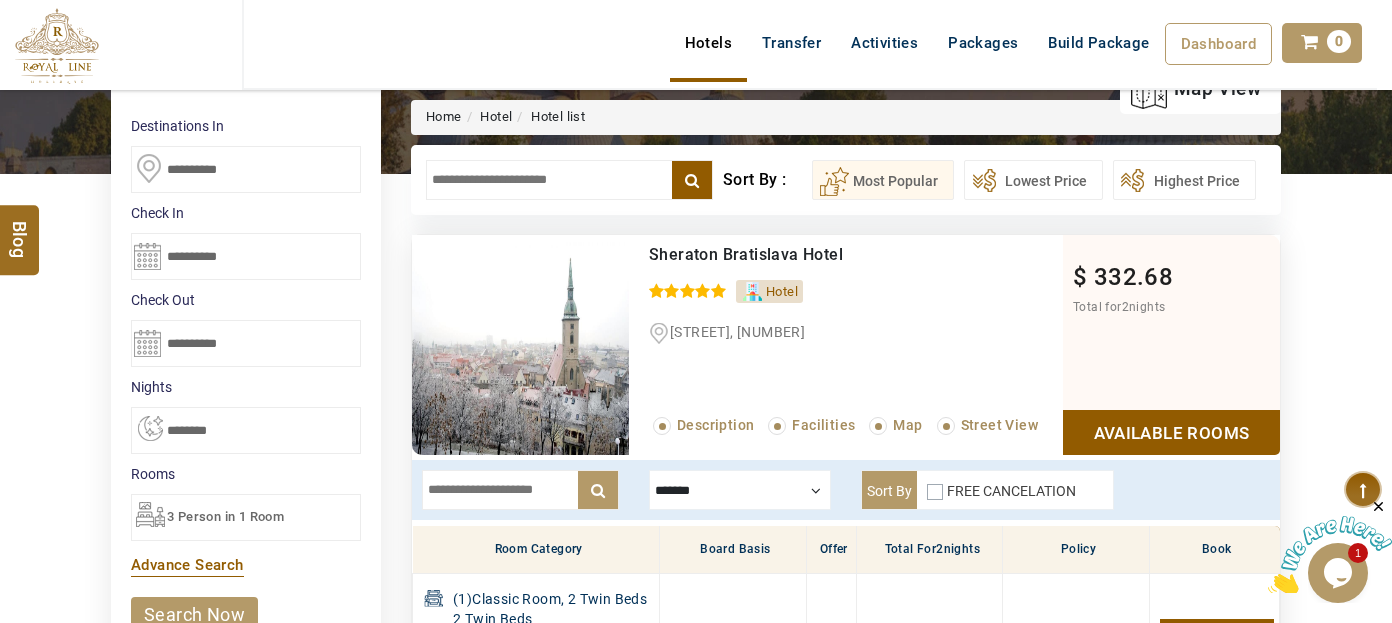 click at bounding box center [569, 180] 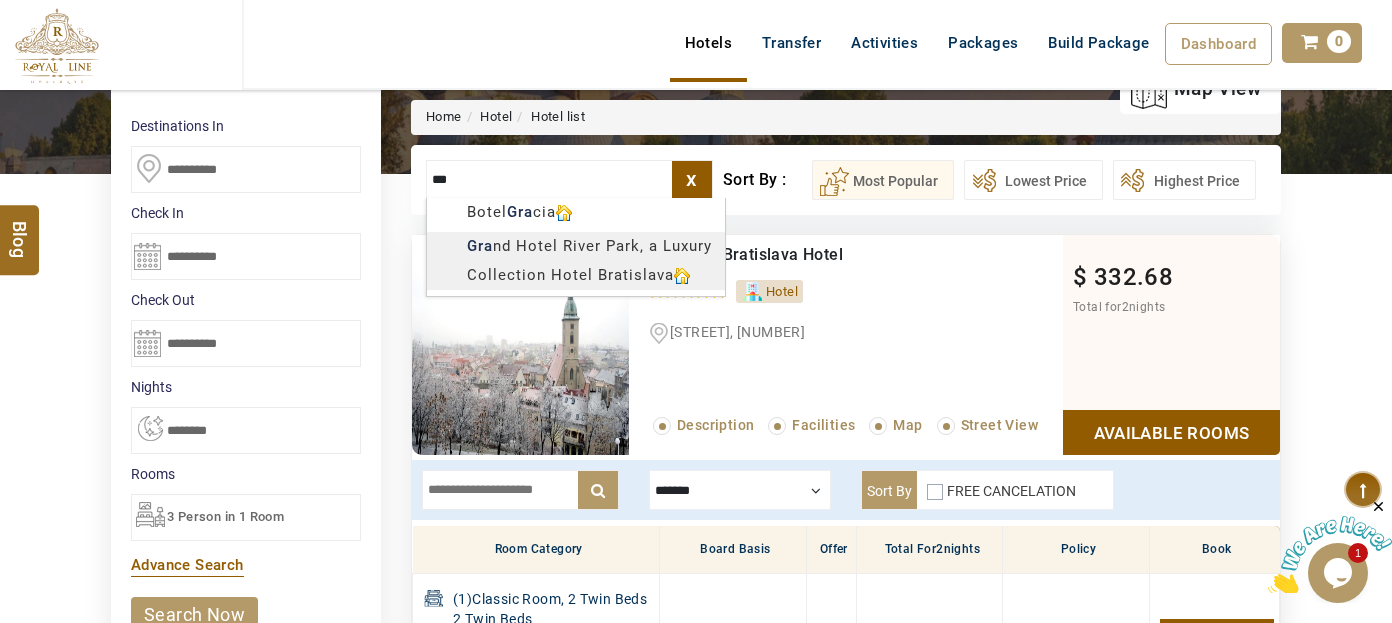 click on "LARISA HAWWARI USD AED  AED EUR  € USD  $ INR  ₹ THB  ฿ IDR  Rp BHD  BHD TRY  ₺ Credit Limit EN HE AR ES PT ZH Helpline
+971 55 344 0168 Register Now +971 55 344 0168 info@royallineholidays.com About Us What we Offer Blog Why Us Contact Hotels  Transfer Activities Packages Build Package Dashboard My Profile My Booking My Reports My Quotation Sign Out 0 Points Redeem Now To Redeem 8664  Points Future Points  4327   Points Credit Limit Credit Limit USD 25000.00 70% Complete Used USD 17410.22 Available USD 7589.78 Setting  Looks like you haven't added anything to your cart yet Countinue Shopping ****** ****** Please Wait.. Blog demo
Remember me Forgot
password? LOG IN Don't have an account?   Register Now My Booking View/ Print/Cancel Your Booking without Signing in Submit Applying Filters...... Hotels For You Will Be Loading Soon demo
In A Few Moment, You Will Be Celebrating Best Hotel options galore ! Check In   CheckOut Rooms Rooms Please Wait Please Wait ... X" at bounding box center (696, 8475) 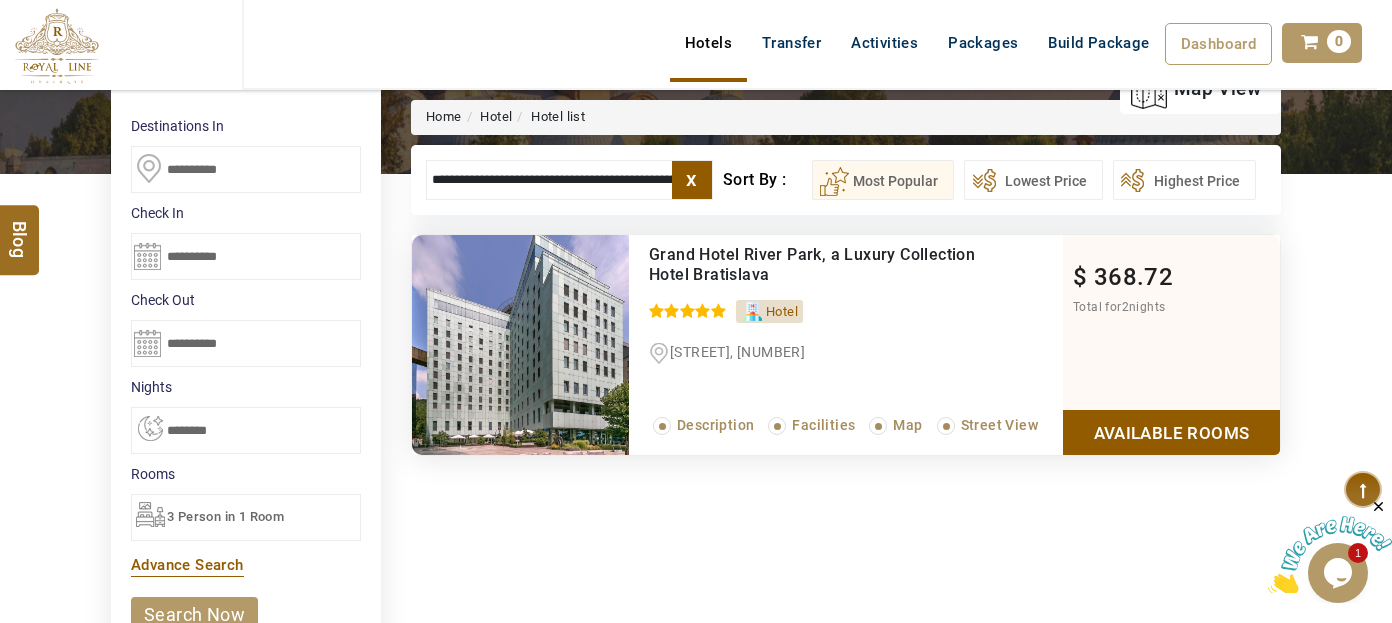 click on "**********" at bounding box center (569, 180) 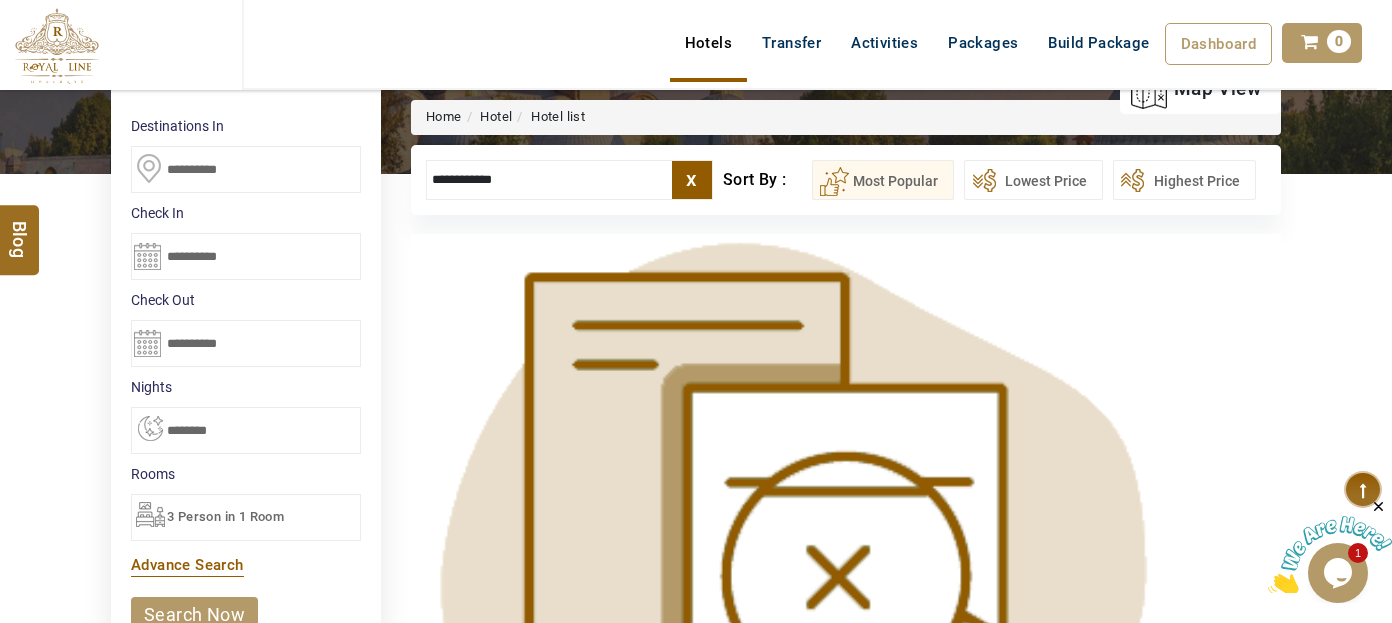 click on "LARISA HAWWARI USD AED  AED EUR  € USD  $ INR  ₹ THB  ฿ IDR  Rp BHD  BHD TRY  ₺ Credit Limit EN HE AR ES PT ZH Helpline
+971 55 344 0168 Register Now +971 55 344 0168 info@royallineholidays.com About Us What we Offer Blog Why Us Contact Hotels  Transfer Activities Packages Build Package Dashboard My Profile My Booking My Reports My Quotation Sign Out 0 Points Redeem Now To Redeem 8664  Points Future Points  4327   Points Credit Limit Credit Limit USD 25000.00 70% Complete Used USD 17410.22 Available USD 7589.78 Setting  Looks like you haven't added anything to your cart yet Countinue Shopping ****** ****** Please Wait.. Blog demo
Remember me Forgot
password? LOG IN Don't have an account?   Register Now My Booking View/ Print/Cancel Your Booking without Signing in Submit Applying Filters...... Hotels For You Will Be Loading Soon demo
In A Few Moment, You Will Be Celebrating Best Hotel options galore ! Check In   CheckOut Rooms Rooms Please Wait Please Wait ... X" at bounding box center (696, 739) 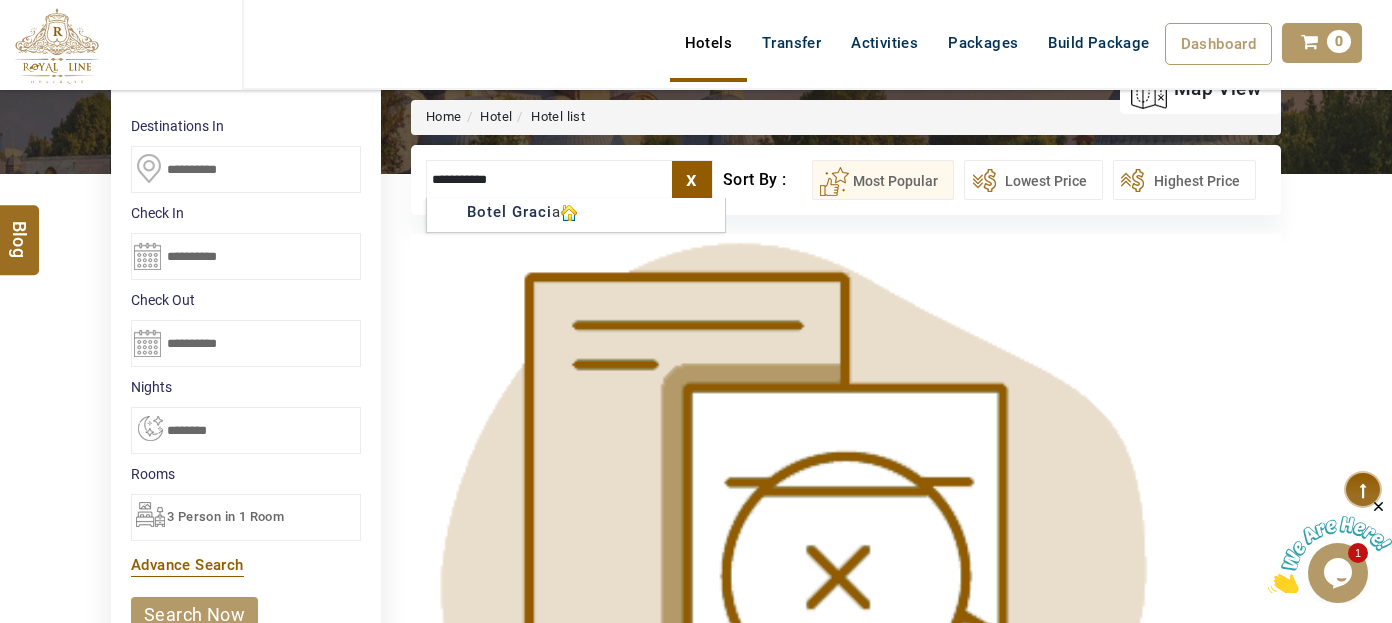 click on "**********" at bounding box center [569, 180] 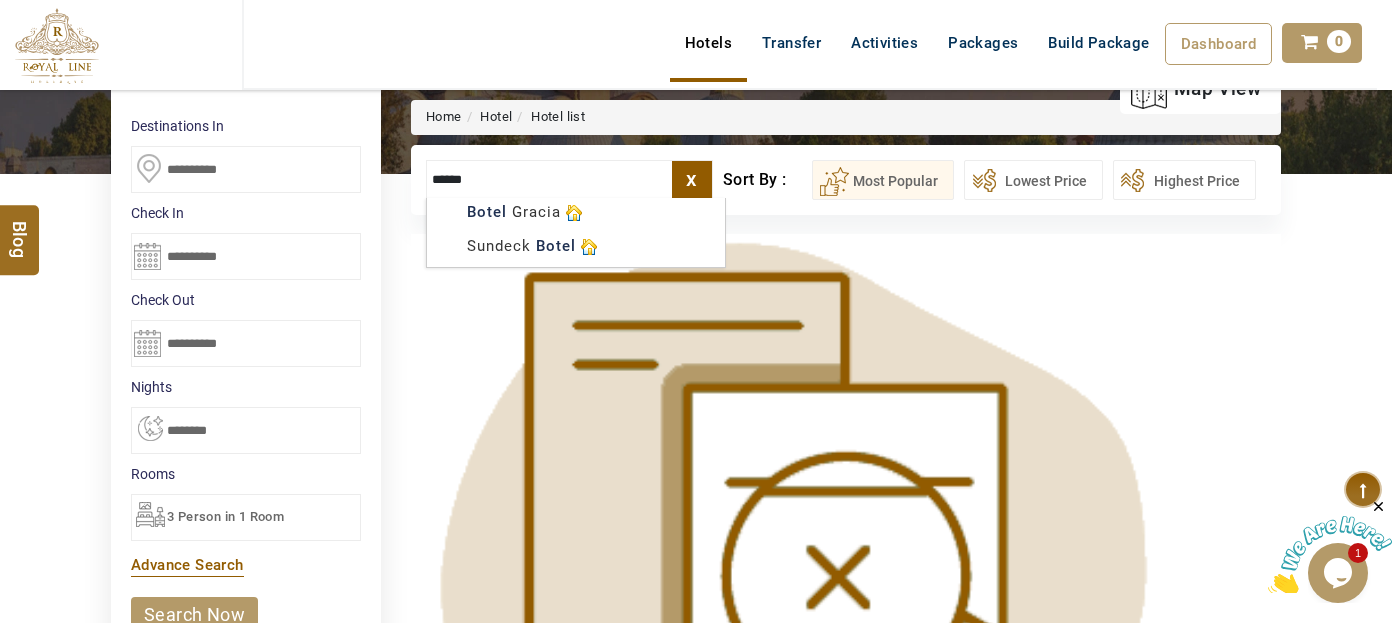 type on "*****" 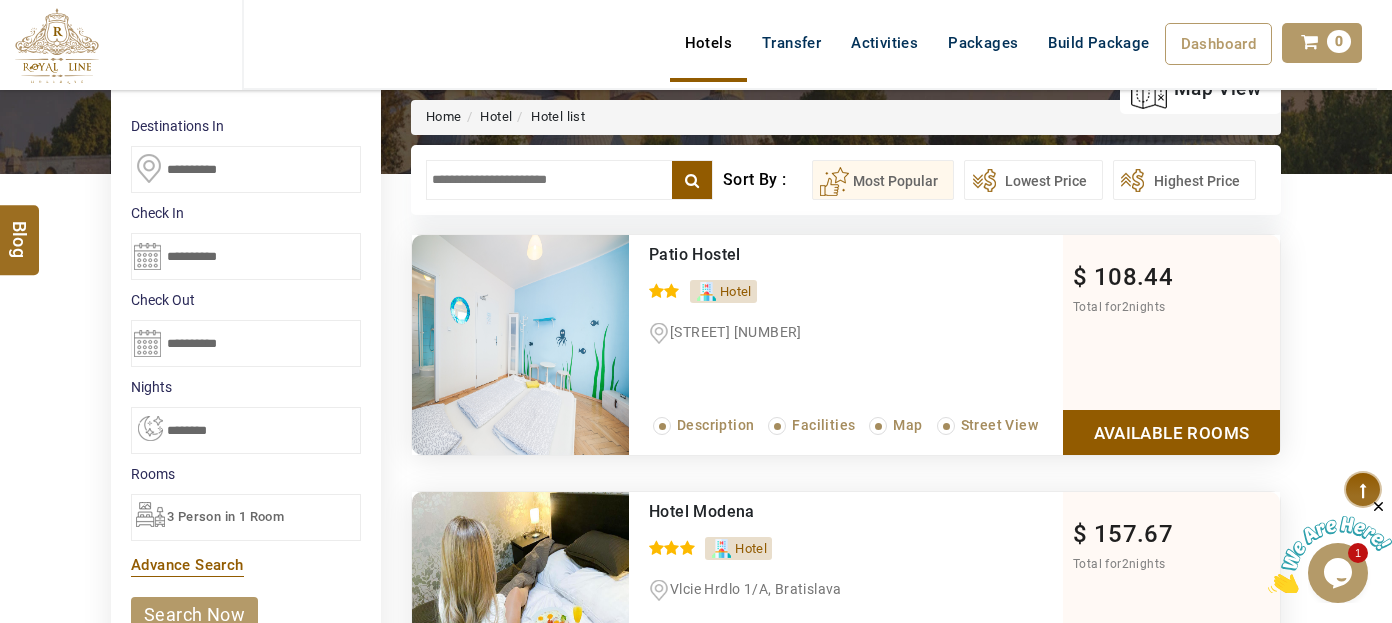 scroll, scrollTop: 652, scrollLeft: 0, axis: vertical 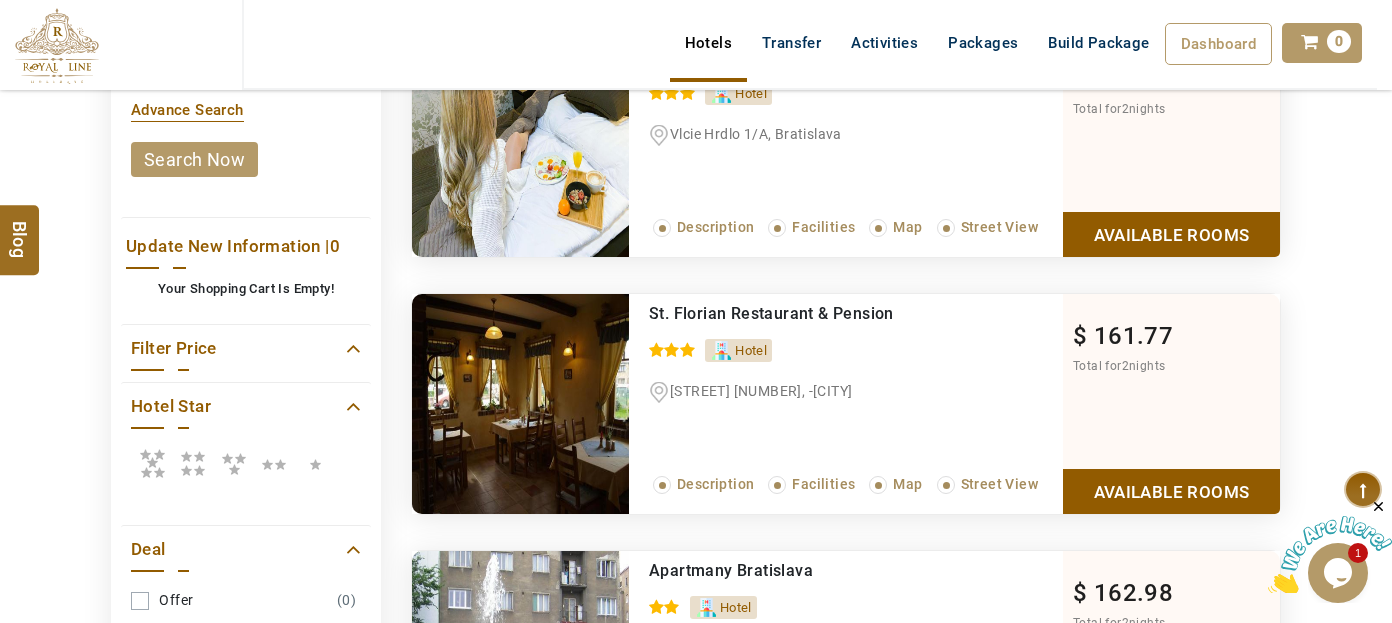 click at bounding box center [193, 463] 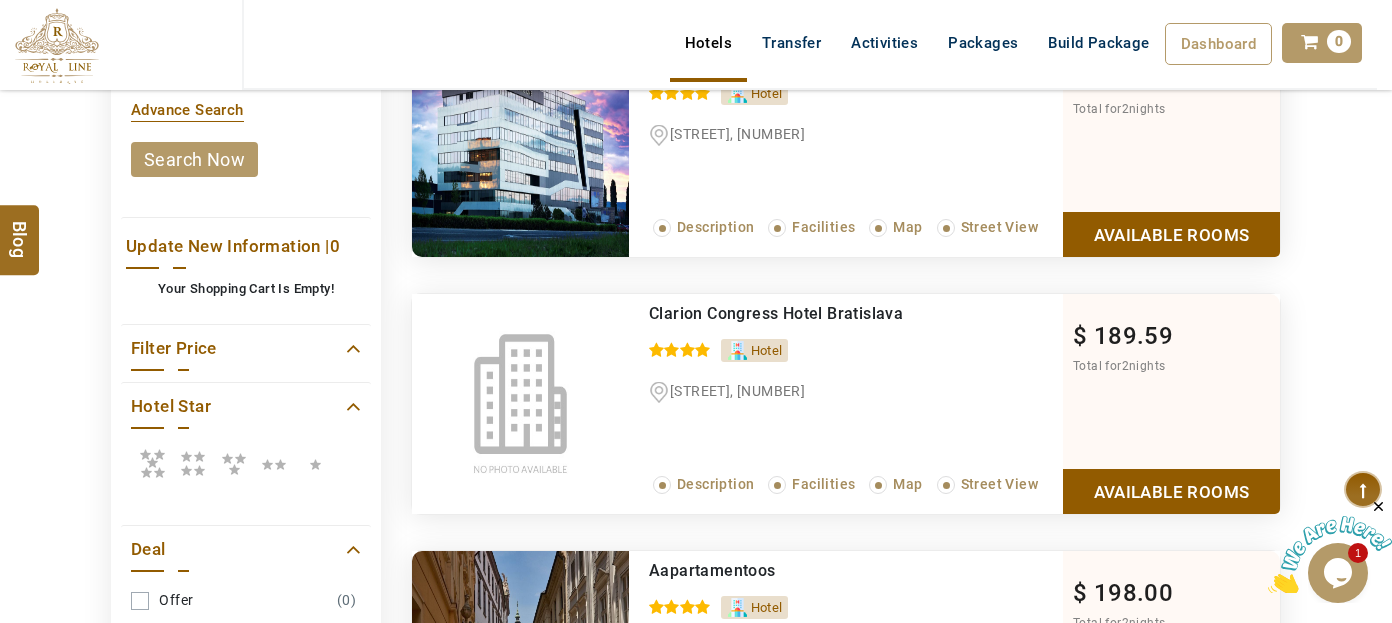 click at bounding box center [152, 463] 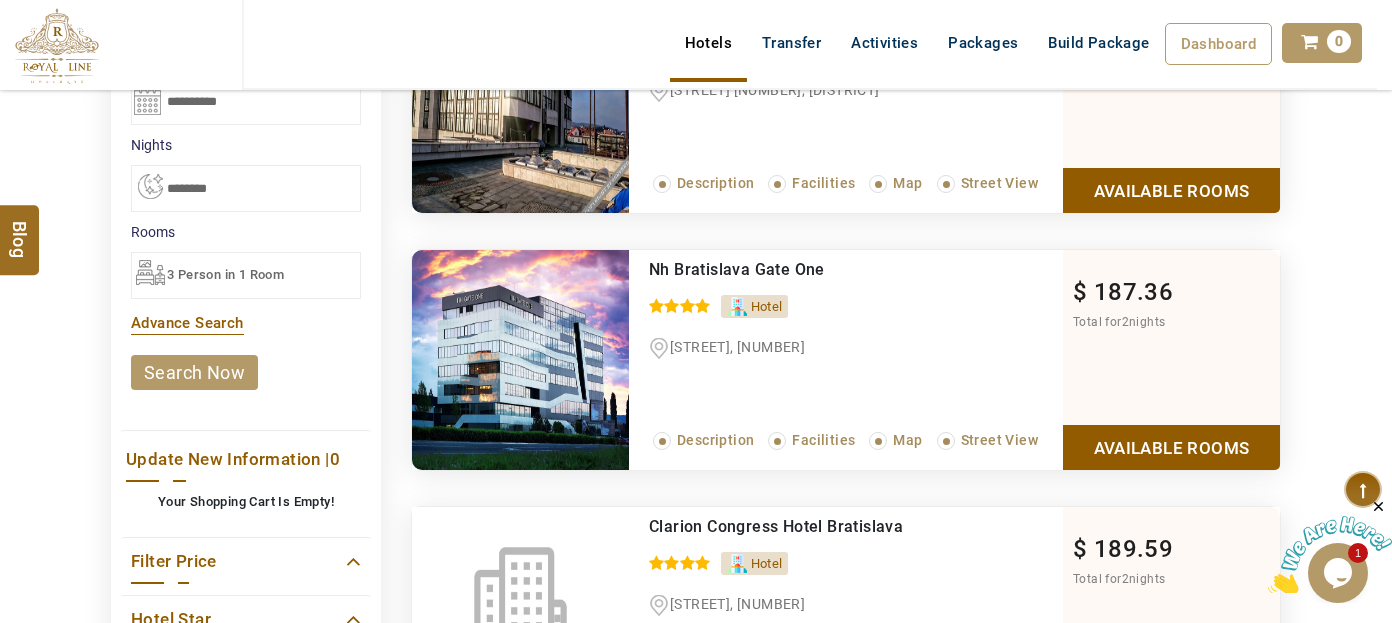 scroll, scrollTop: 470, scrollLeft: 0, axis: vertical 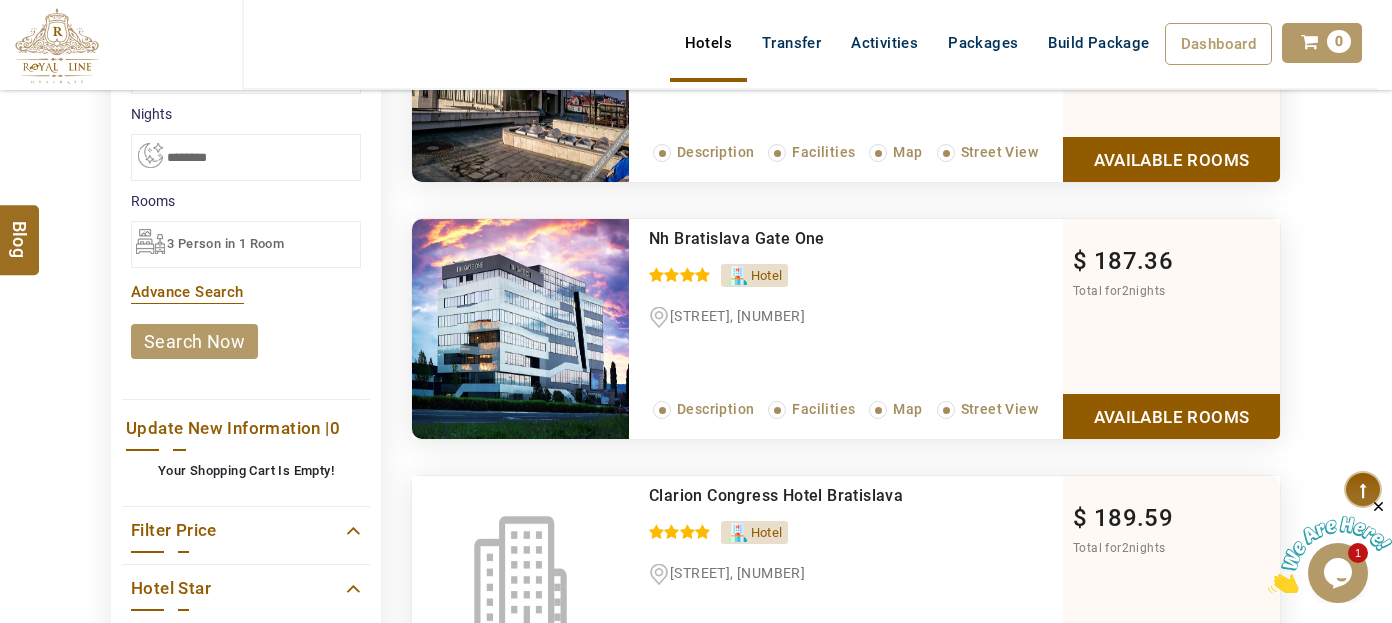 click on "Available Rooms" at bounding box center (1171, 416) 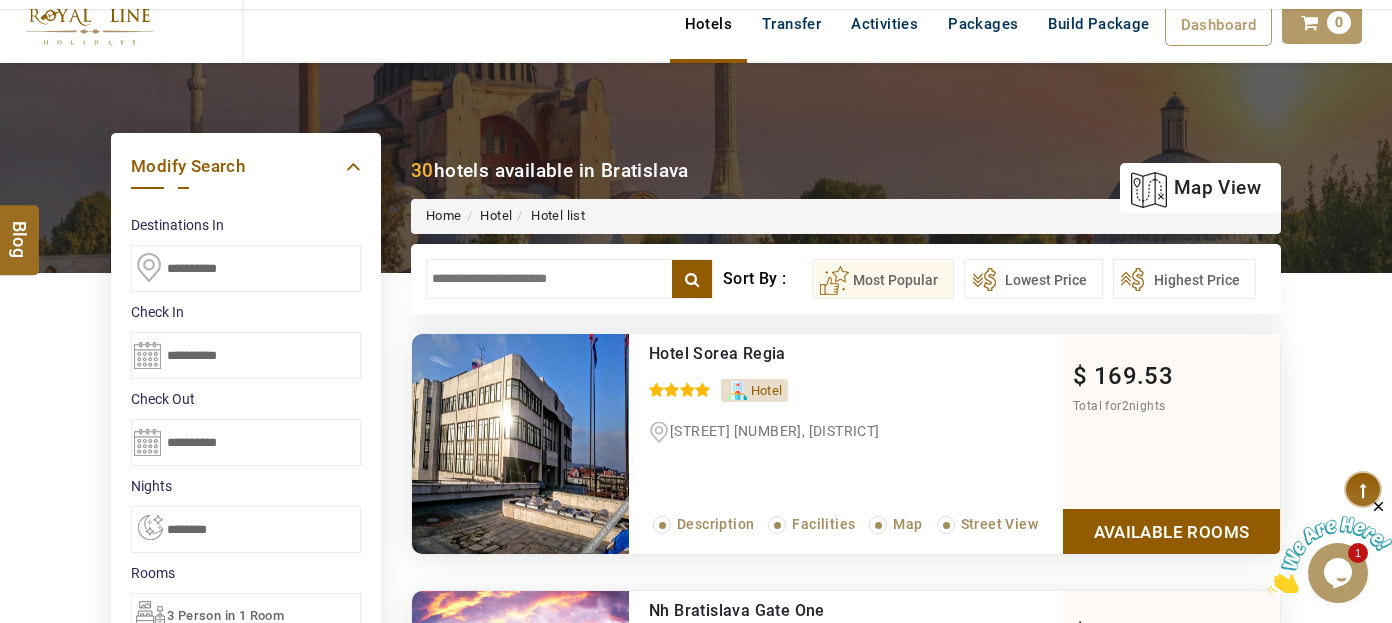 scroll, scrollTop: 90, scrollLeft: 0, axis: vertical 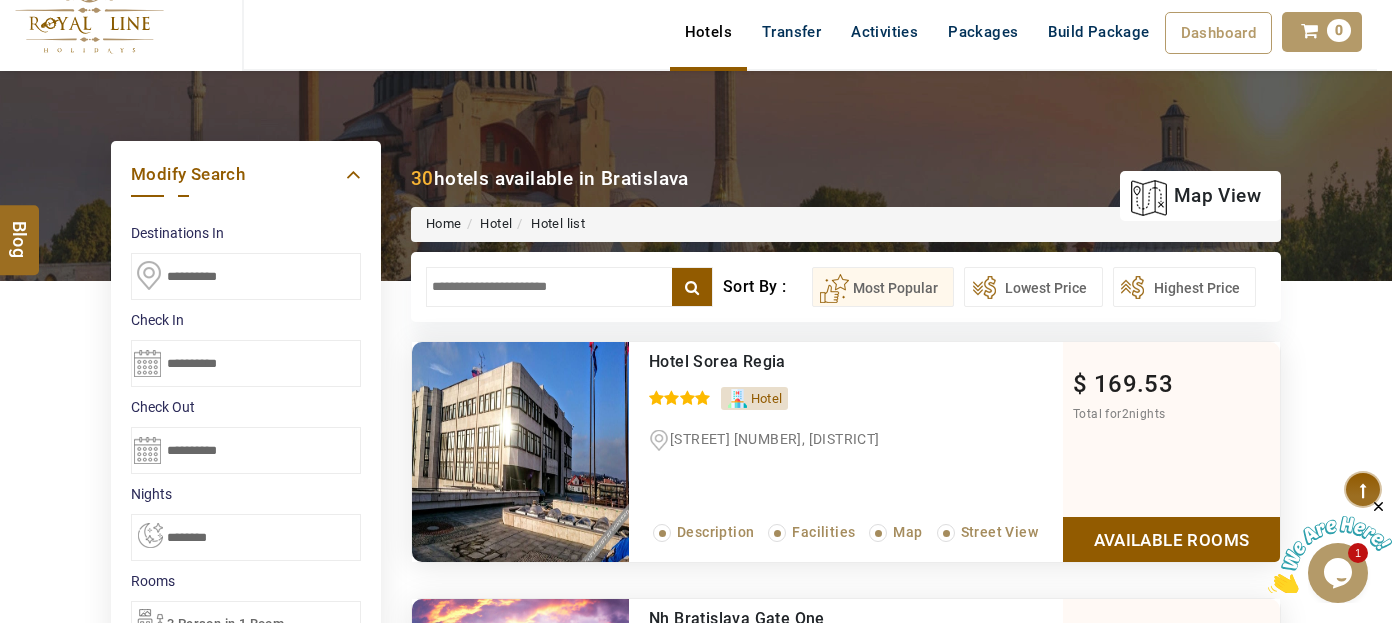 click on "**********" at bounding box center (246, 276) 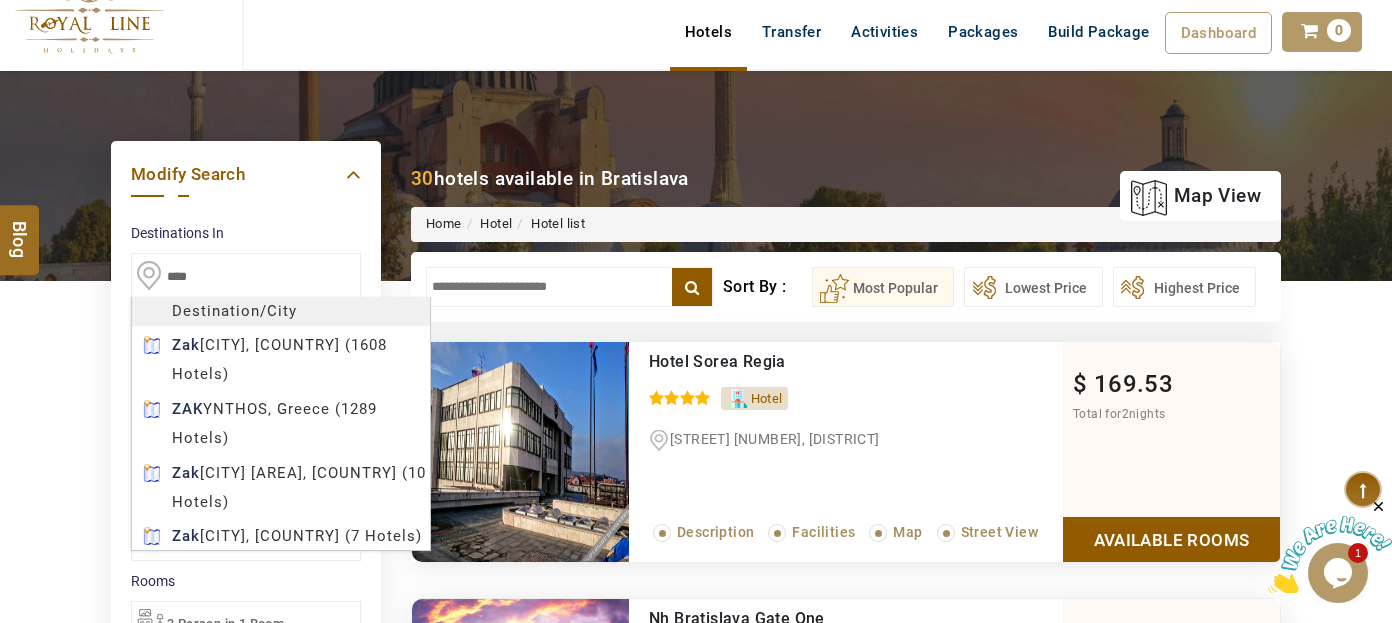 type on "********" 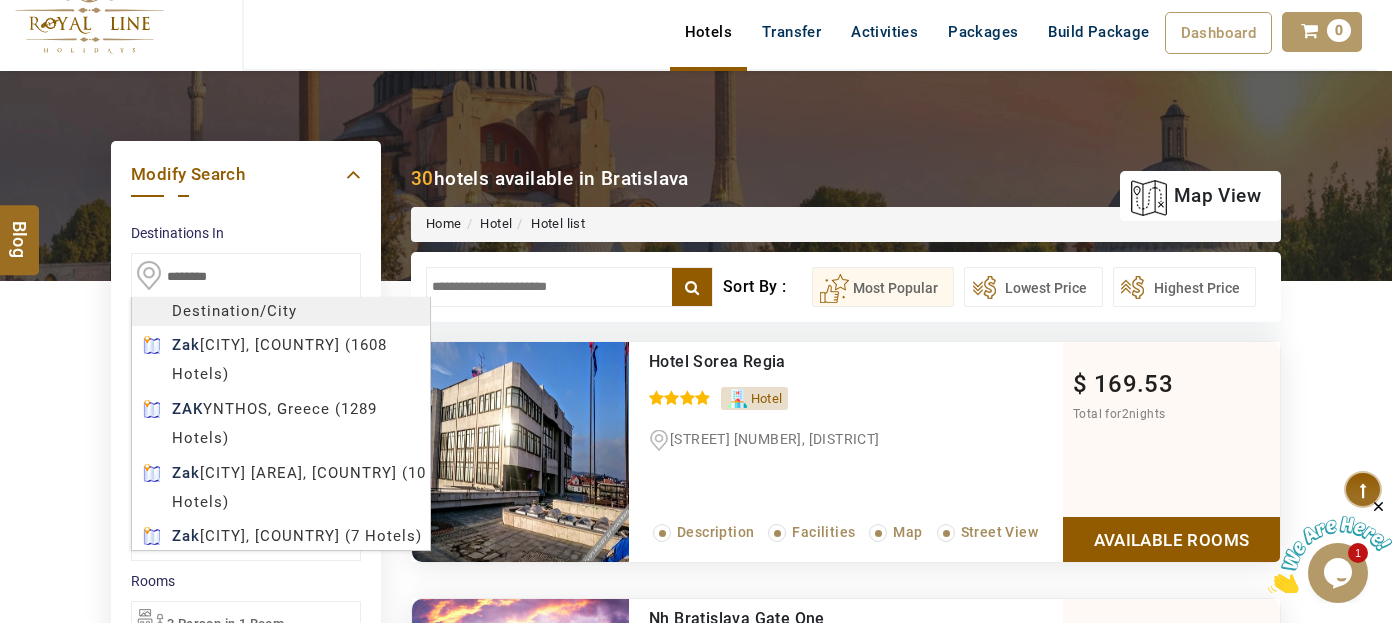click on "LARISA HAWWARI USD AED  AED EUR  € USD  $ INR  ₹ THB  ฿ IDR  Rp BHD  BHD TRY  ₺ Credit Limit EN HE AR ES PT ZH Helpline
+971 55 344 0168 Register Now +971 55 344 0168 info@royallineholidays.com About Us What we Offer Blog Why Us Contact Hotels  Transfer Activities Packages Build Package Dashboard My Profile My Booking My Reports My Quotation Sign Out 0 Points Redeem Now To Redeem 8664  Points Future Points  4327   Points Credit Limit Credit Limit USD 25000.00 70% Complete Used USD 17410.22 Available USD 7589.78 Setting  Looks like you haven't added anything to your cart yet Countinue Shopping ****** ****** Please Wait.. Blog demo
Remember me Forgot
password? LOG IN Don't have an account?   Register Now My Booking View/ Print/Cancel Your Booking without Signing in Submit Applying Filters...... Hotels For You Will Be Loading Soon demo
In A Few Moment, You Will Be Celebrating Best Hotel options galore ! Check In   CheckOut Rooms Rooms Please Wait Please Wait ... X" at bounding box center (696, 2128) 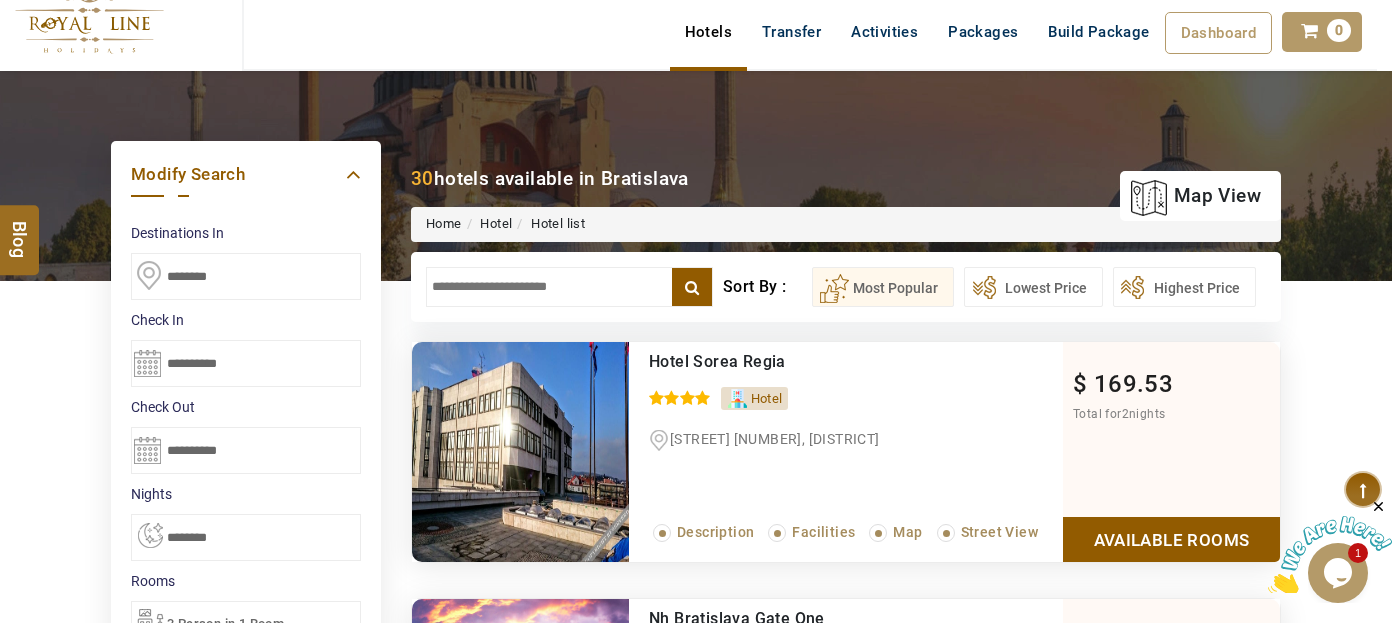 click on "**********" at bounding box center (246, 363) 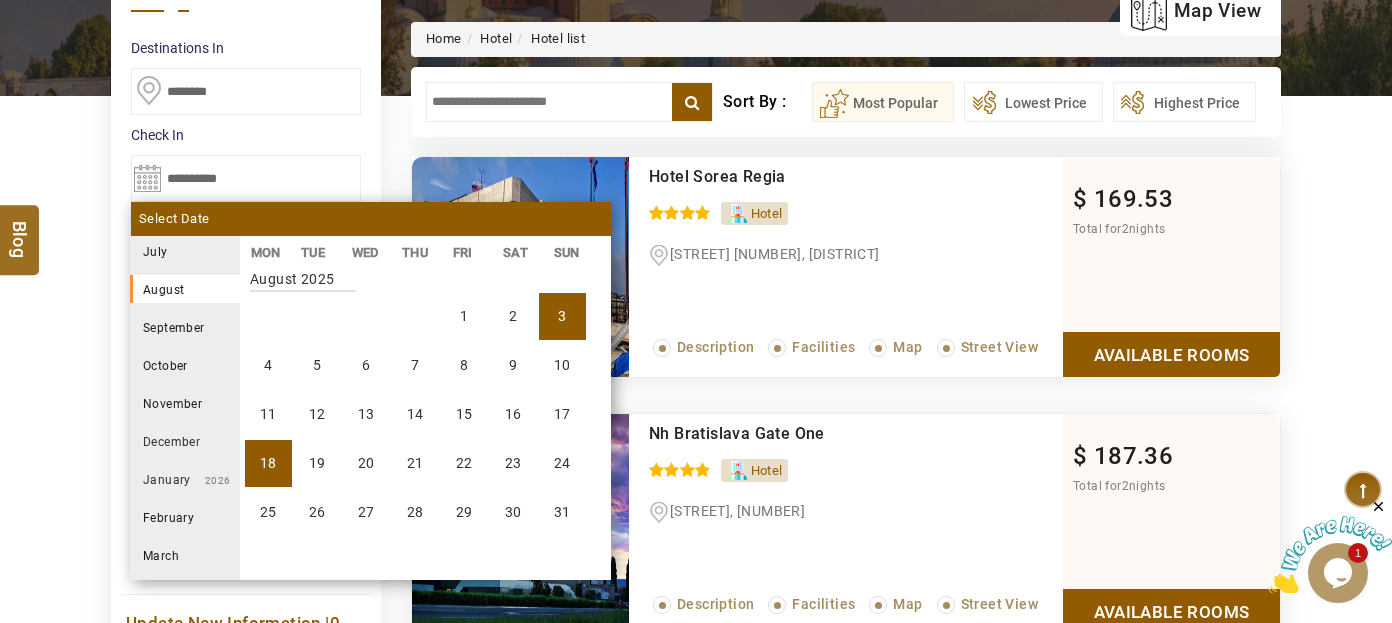 scroll, scrollTop: 363, scrollLeft: 0, axis: vertical 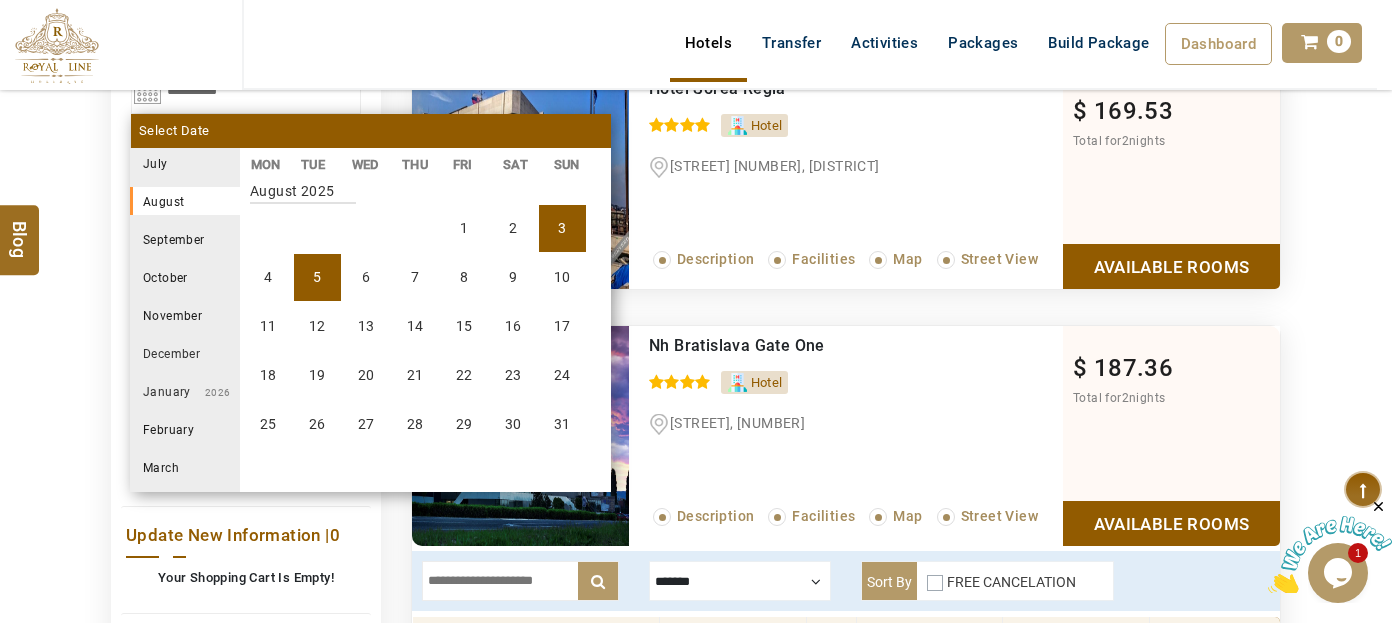 click on "5" at bounding box center (317, 277) 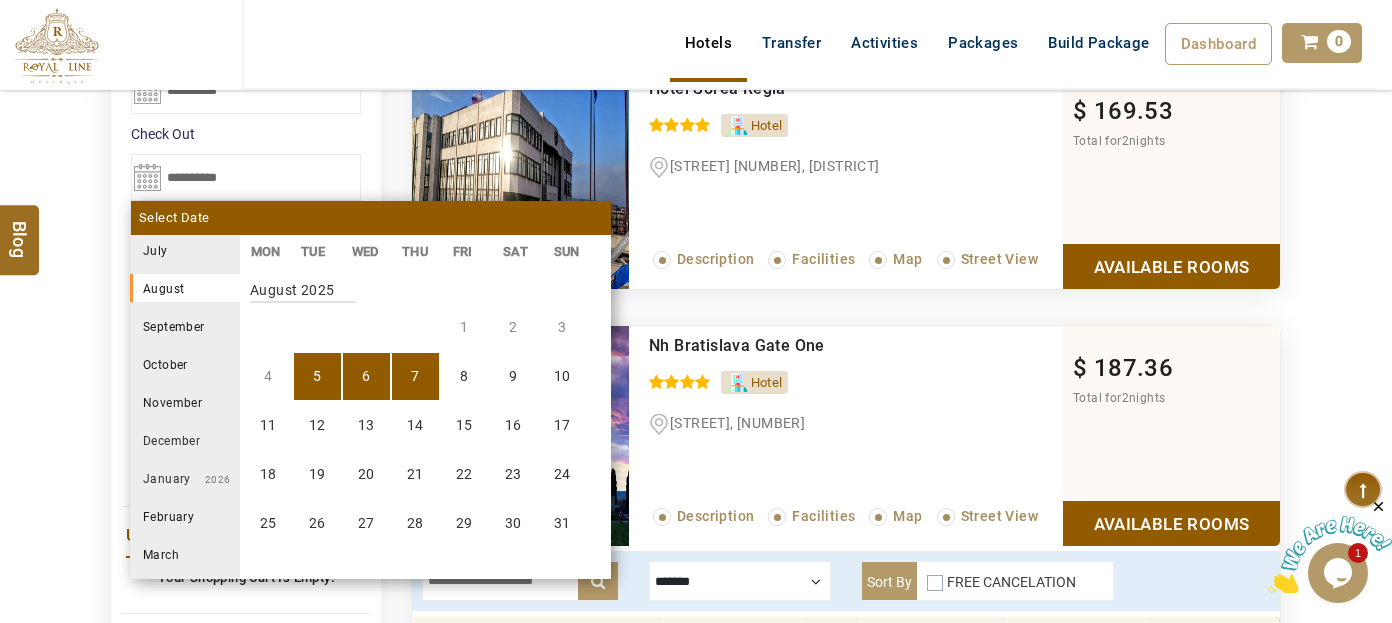 scroll, scrollTop: 370, scrollLeft: 0, axis: vertical 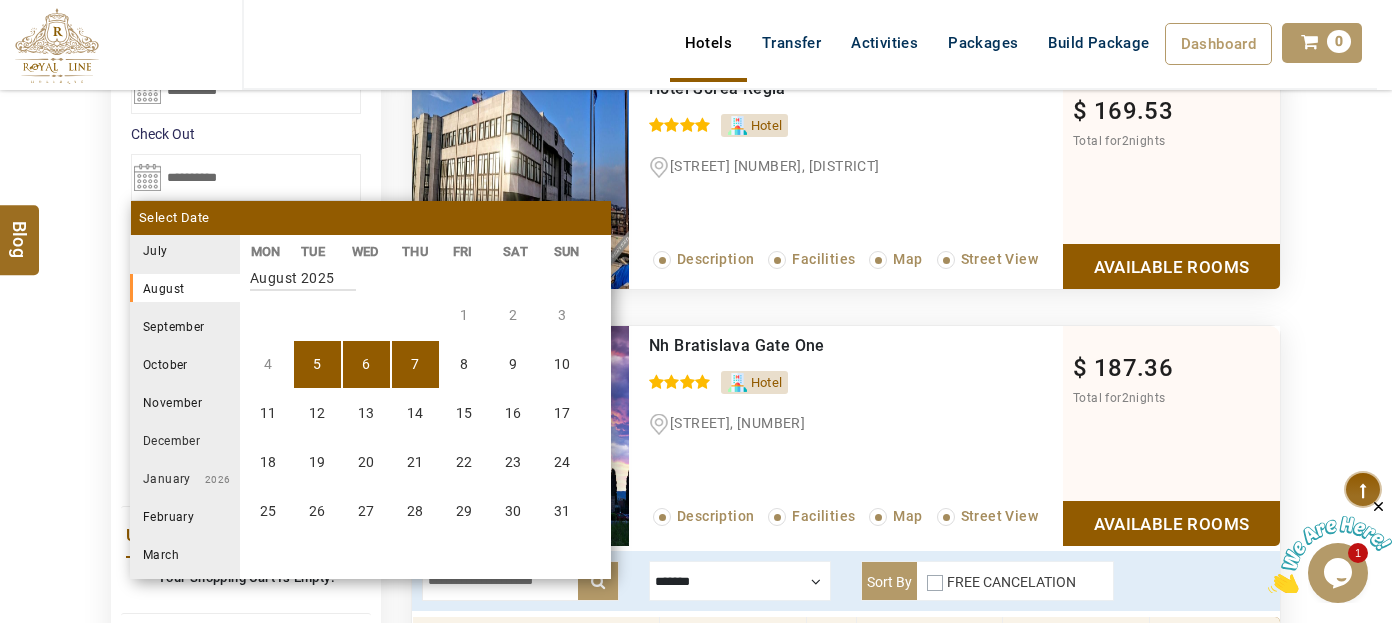 click on "7" at bounding box center (415, 364) 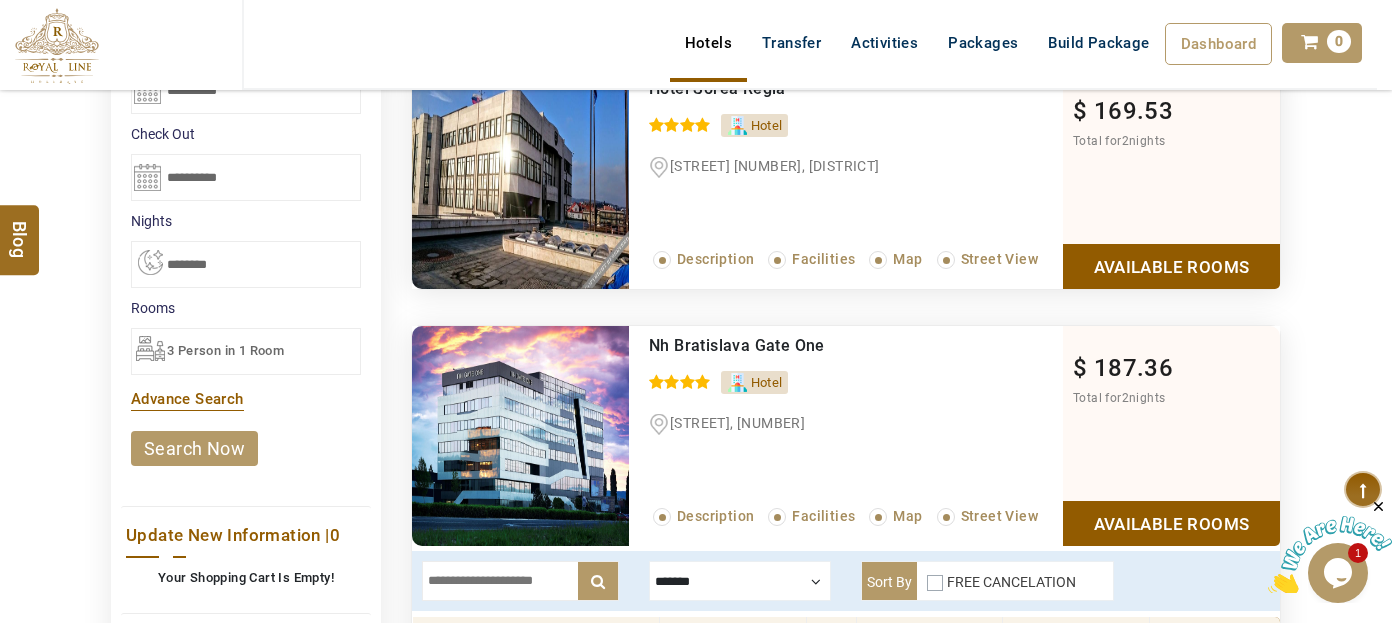 click on "search now" at bounding box center [194, 448] 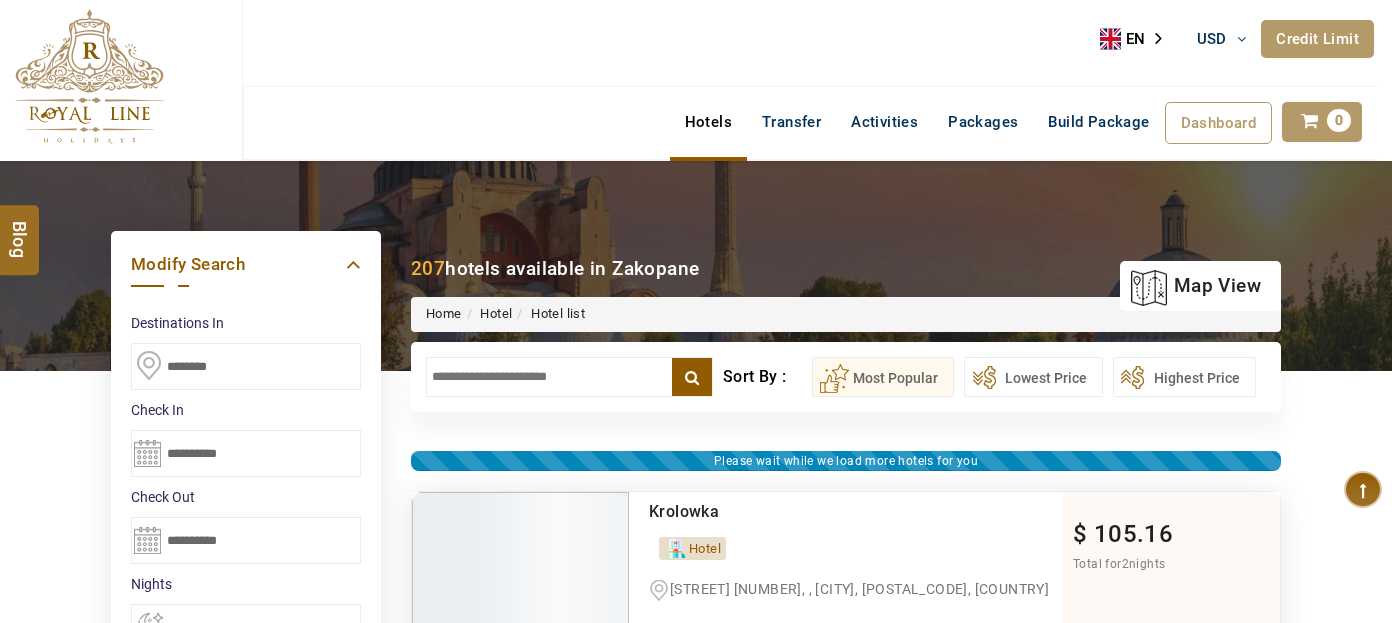 select on "*" 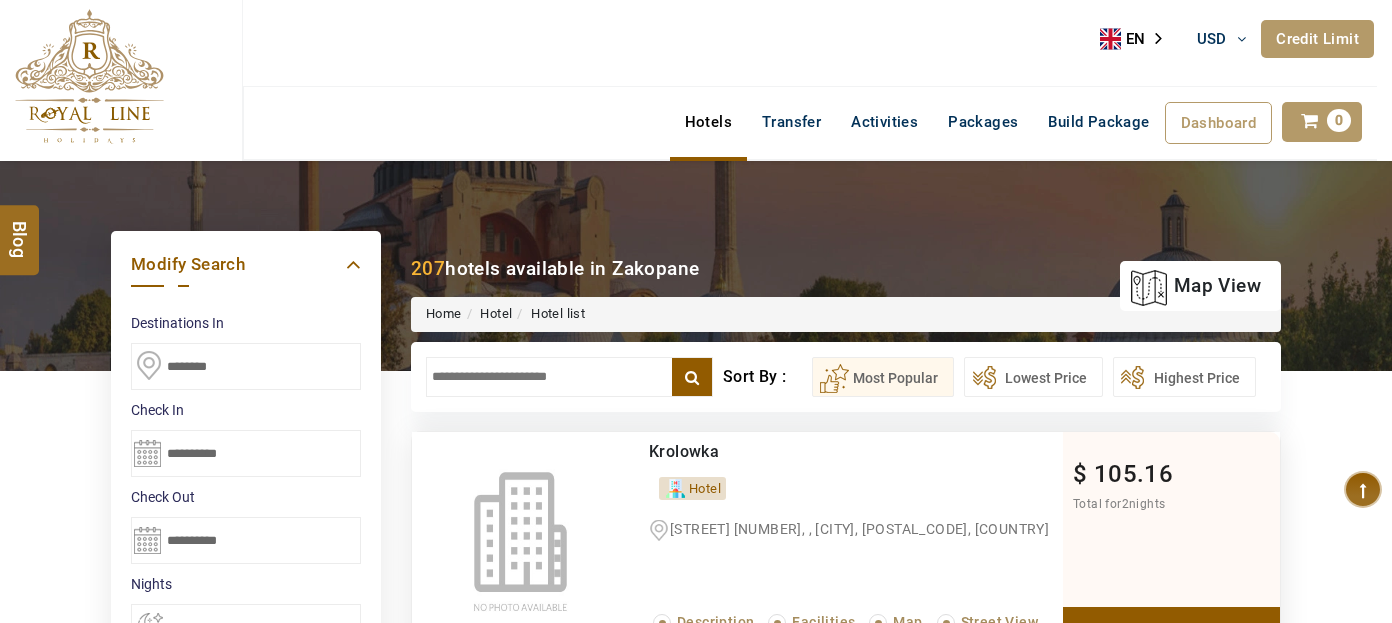 scroll, scrollTop: 0, scrollLeft: 0, axis: both 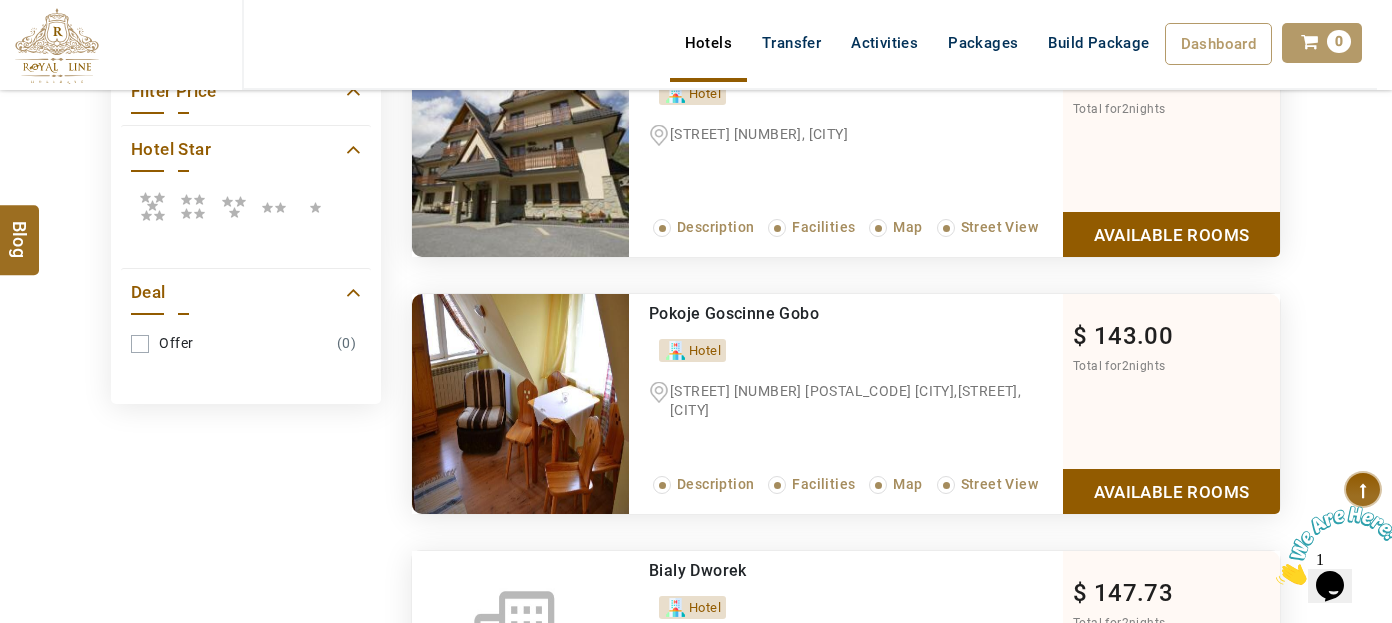 click at bounding box center [193, 206] 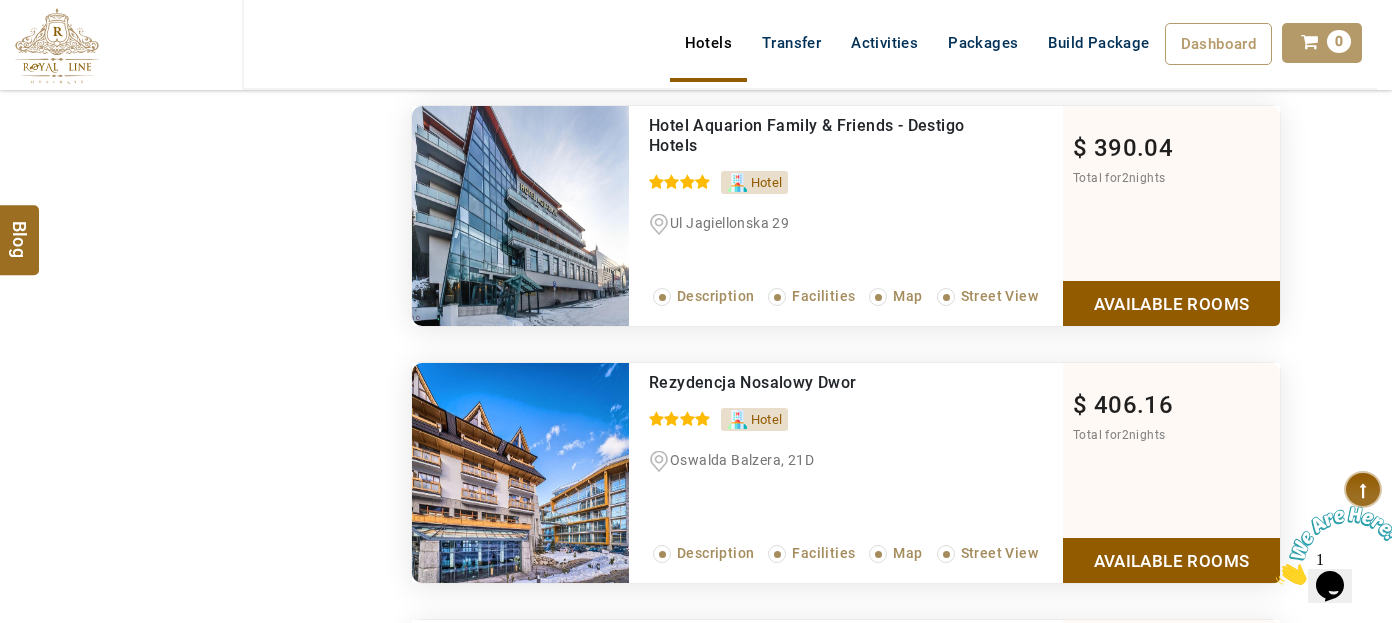 scroll, scrollTop: 1363, scrollLeft: 0, axis: vertical 